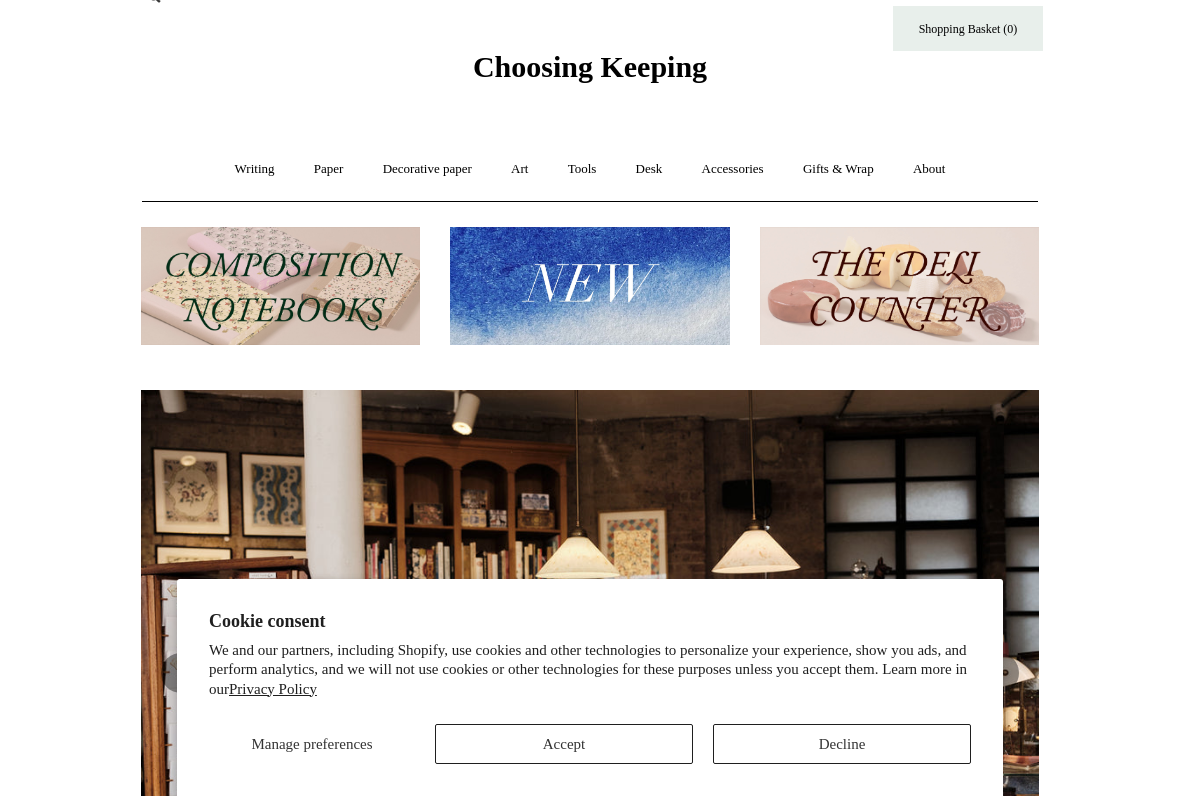 scroll, scrollTop: 39, scrollLeft: 0, axis: vertical 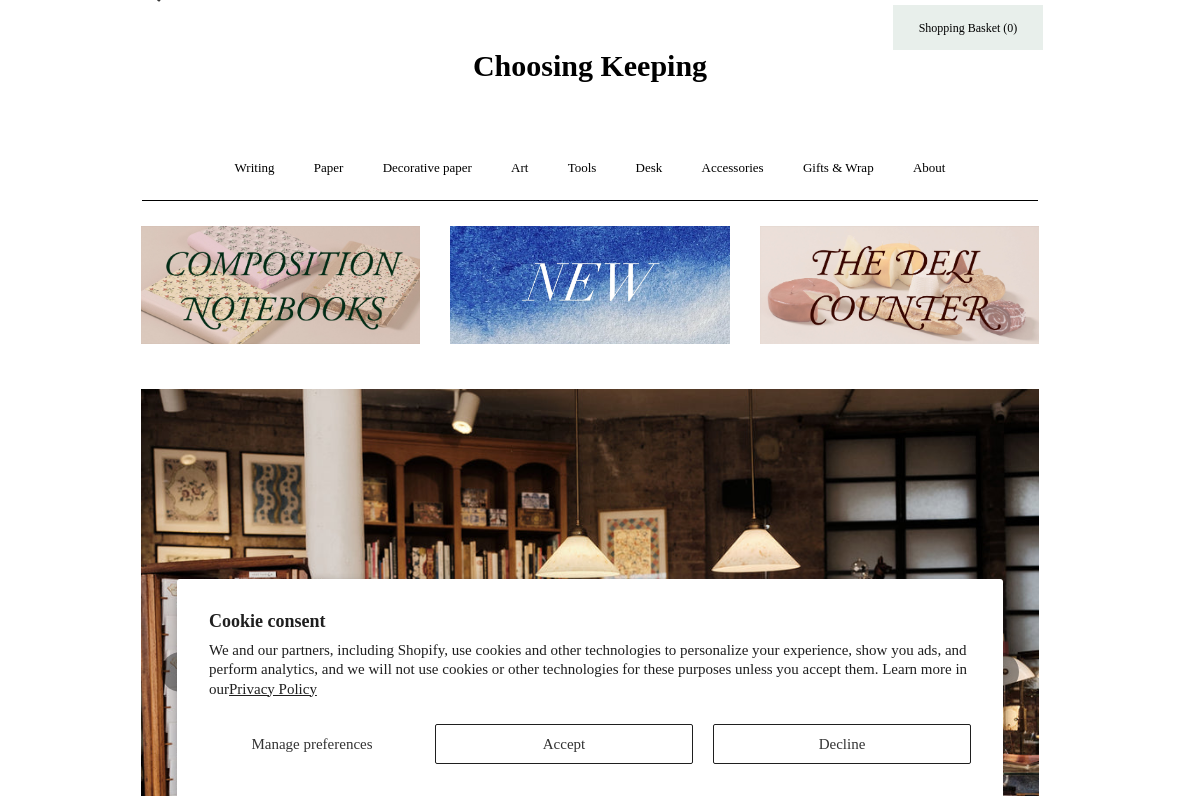 click on "Accept" at bounding box center [564, 744] 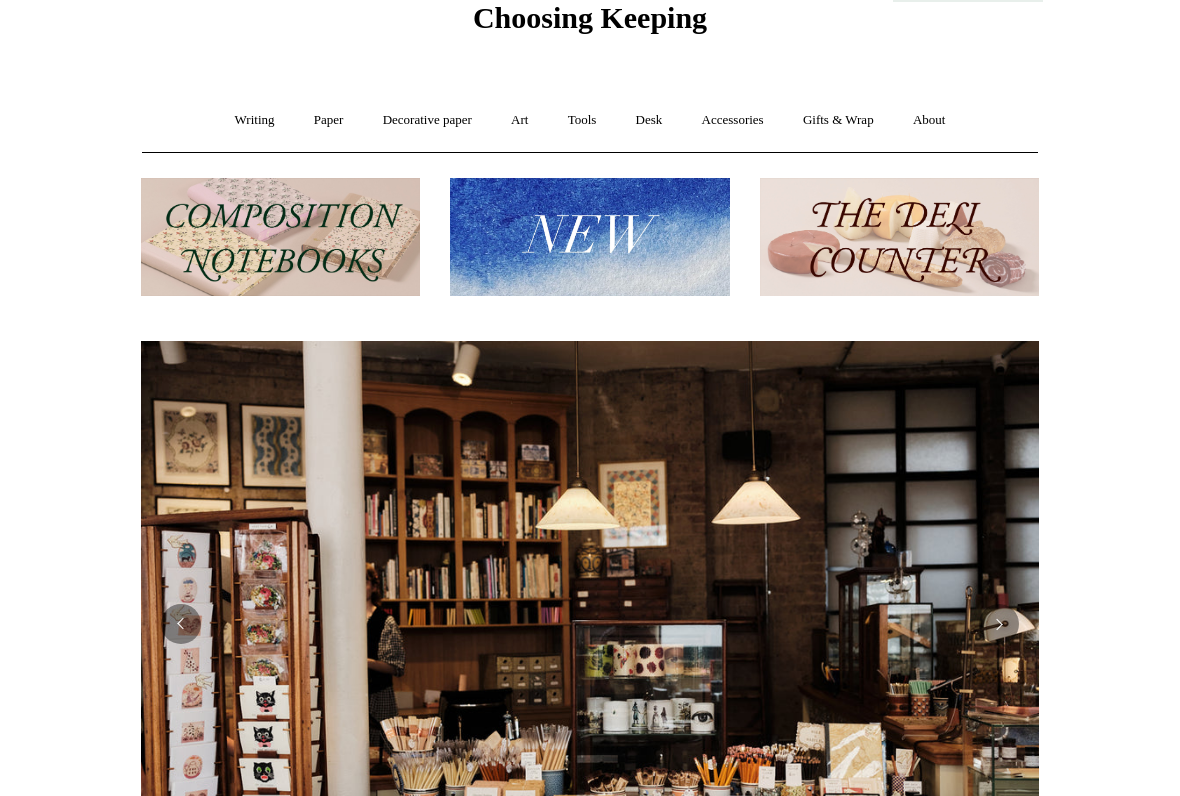 scroll, scrollTop: 113, scrollLeft: 0, axis: vertical 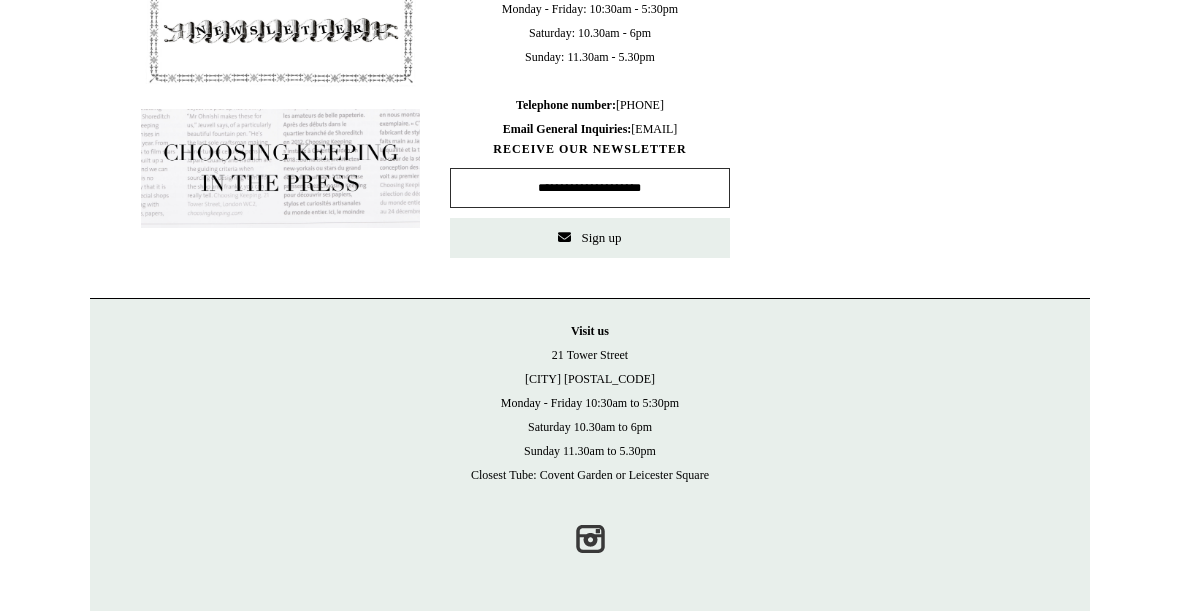 click at bounding box center (589, 188) 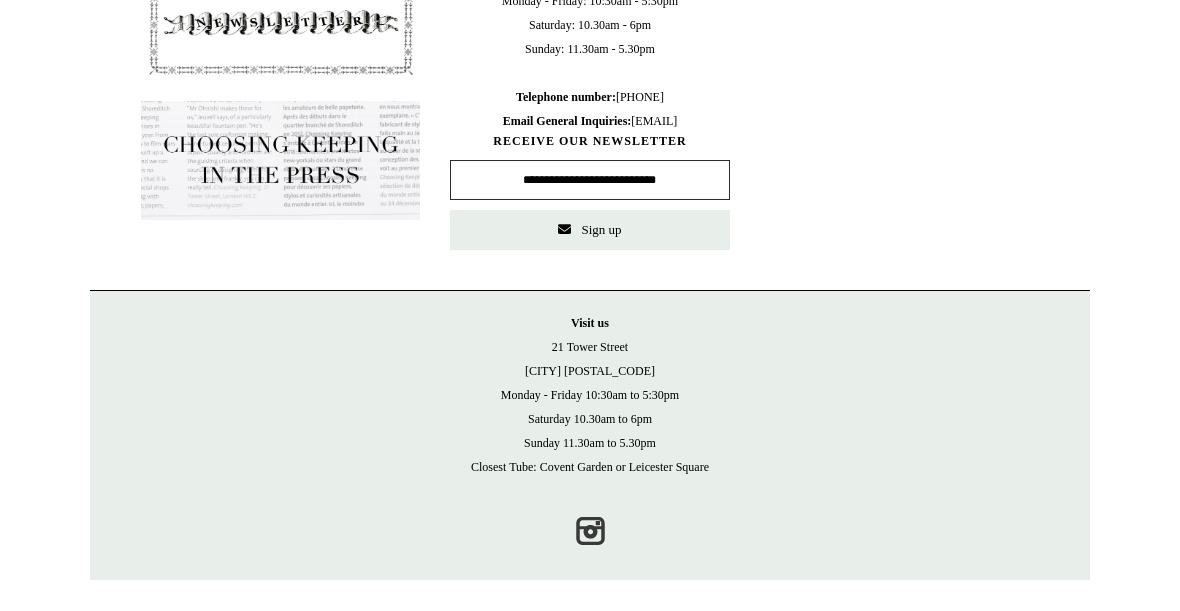 scroll, scrollTop: 1224, scrollLeft: 0, axis: vertical 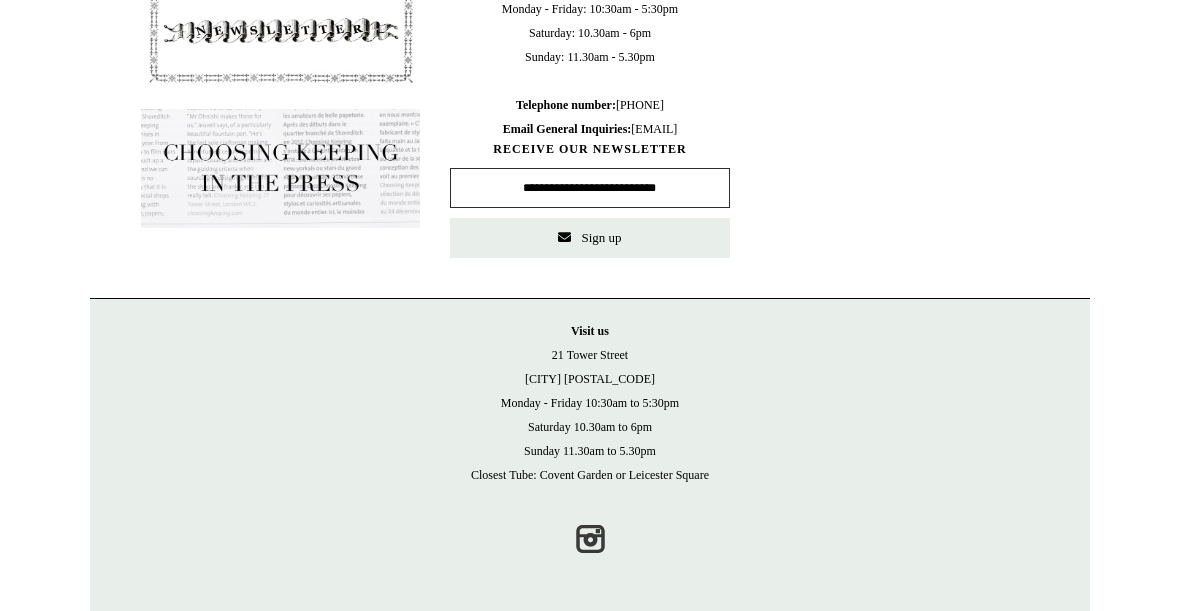 type on "**********" 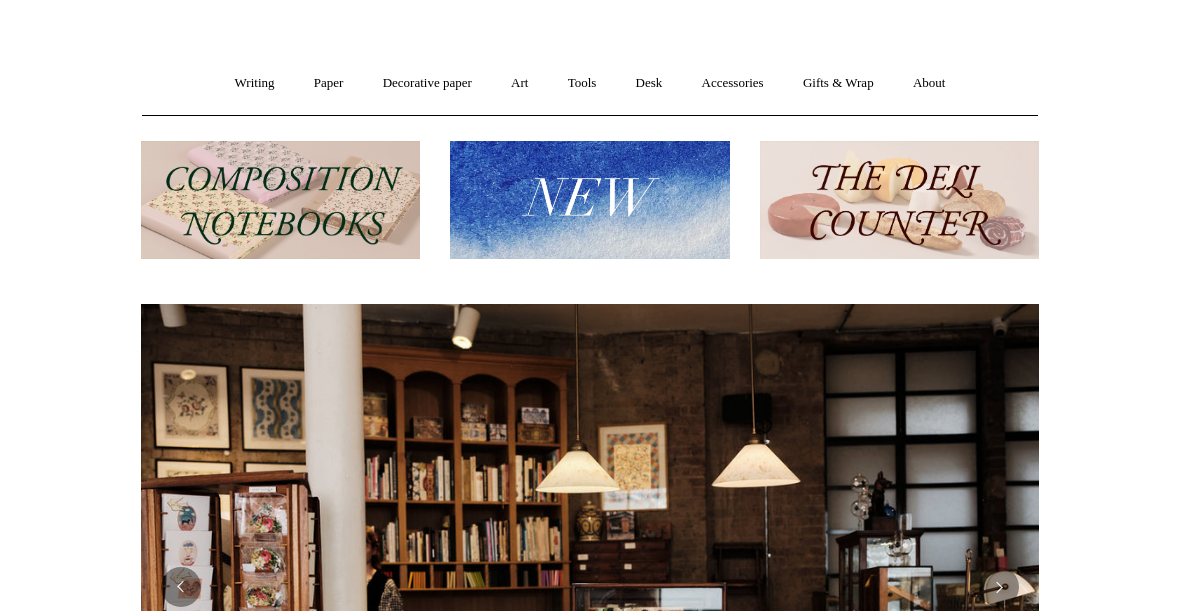 scroll, scrollTop: 0, scrollLeft: 0, axis: both 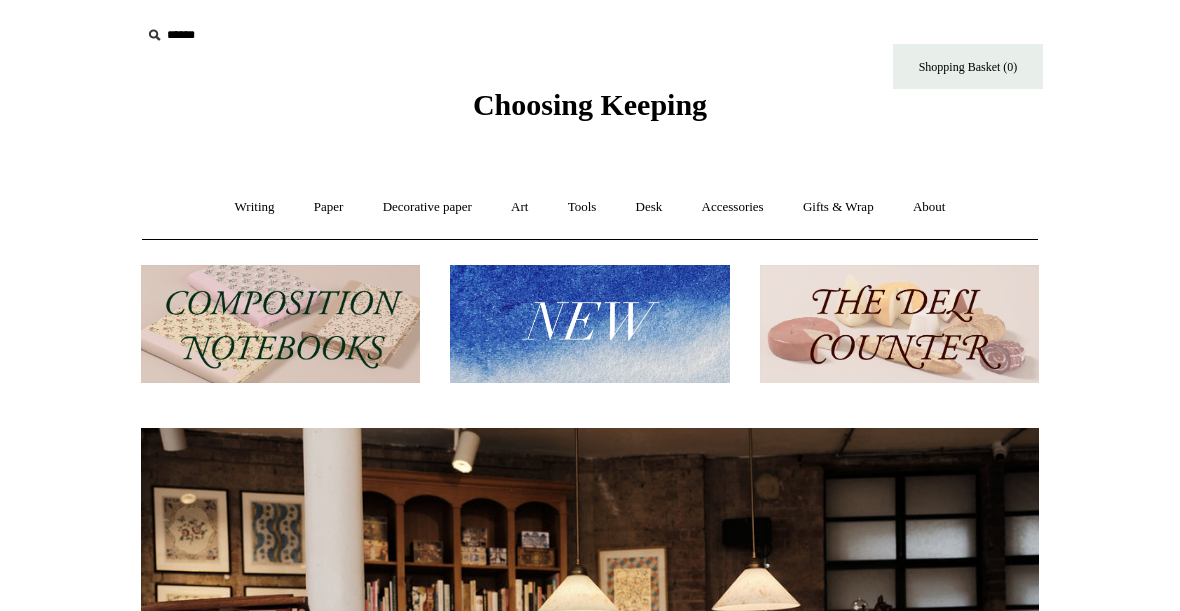 click on "About +" at bounding box center [929, 207] 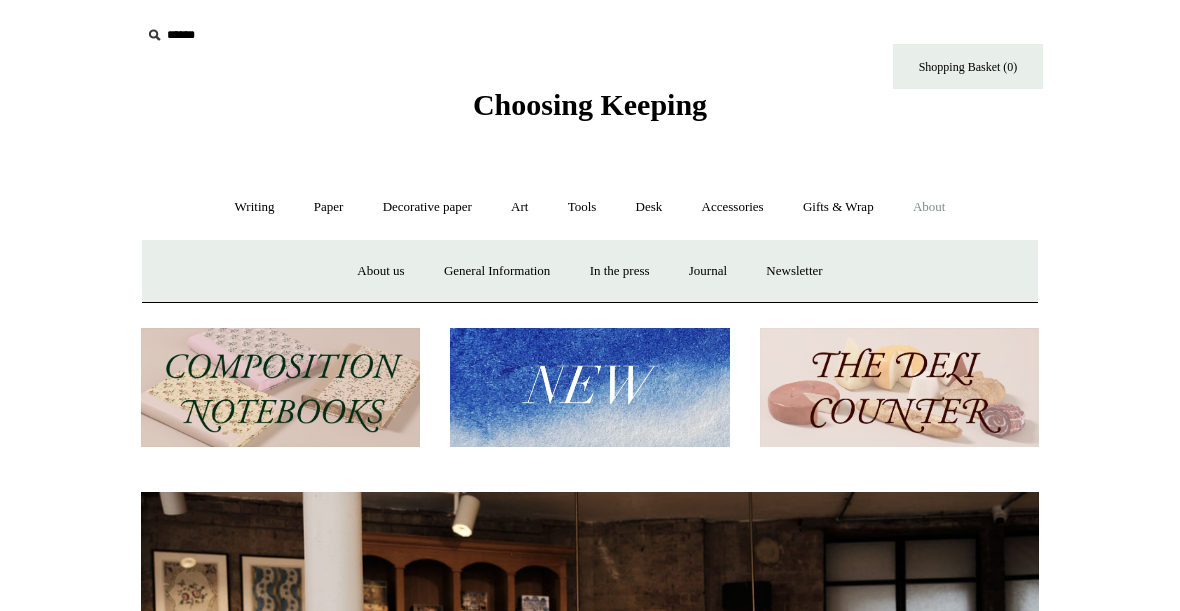 click on "General Information" at bounding box center (497, 271) 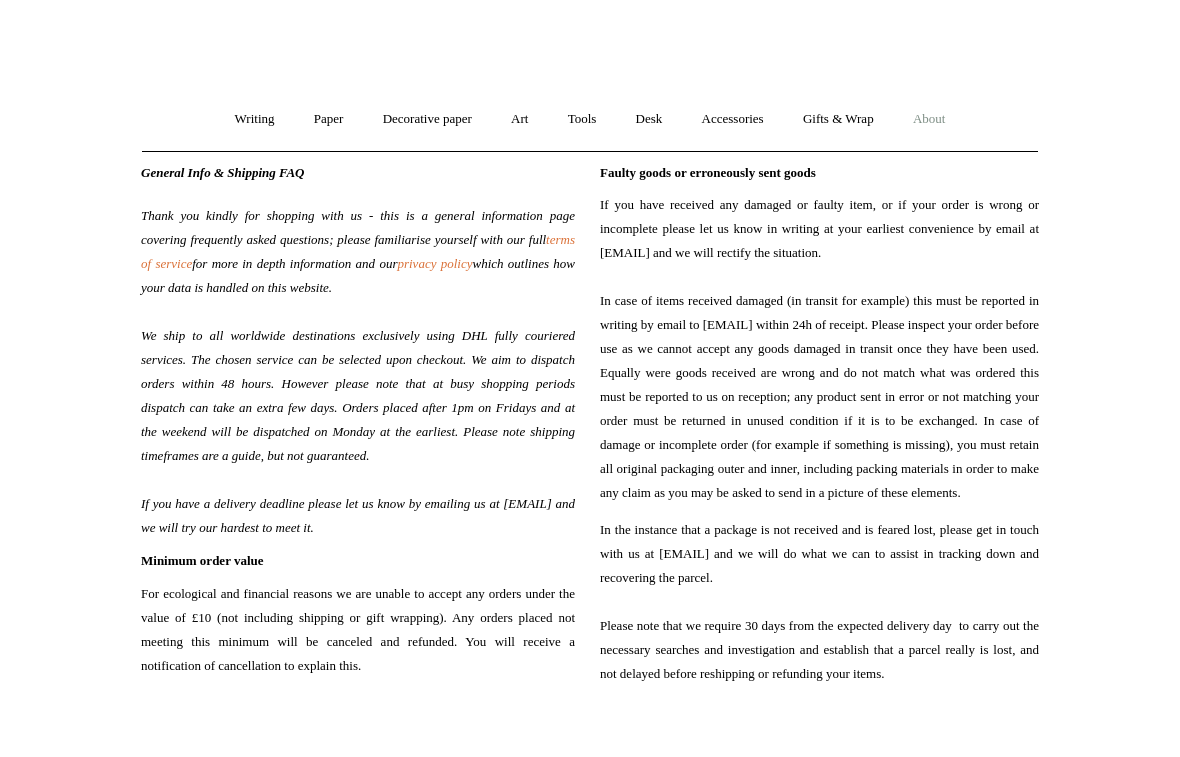 scroll, scrollTop: 0, scrollLeft: 0, axis: both 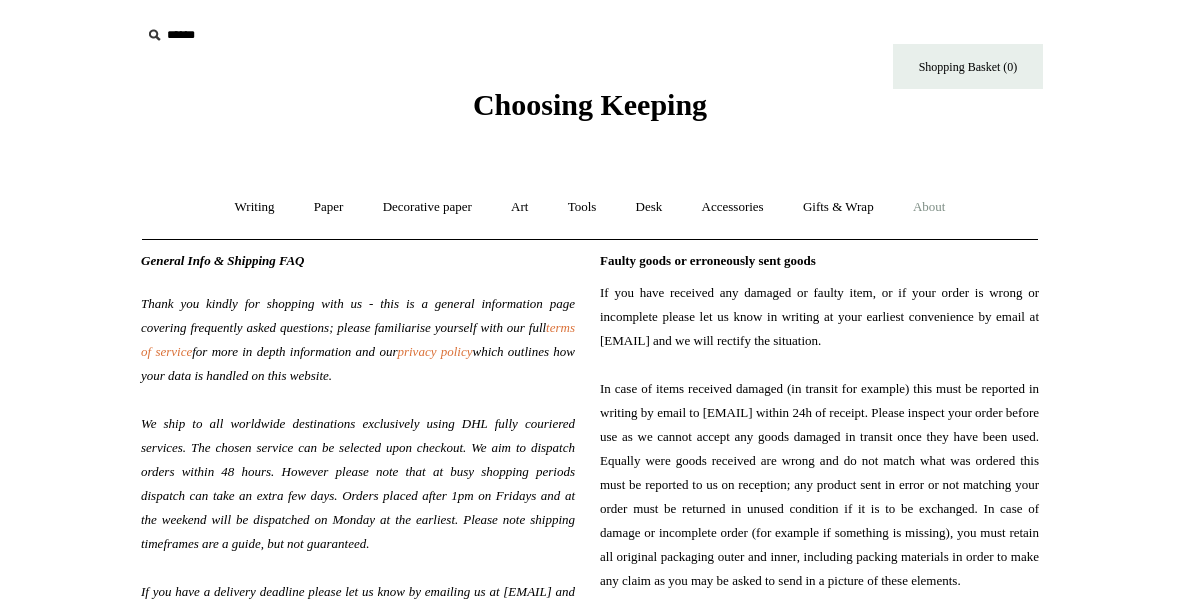 click on "Writing +" at bounding box center [255, 207] 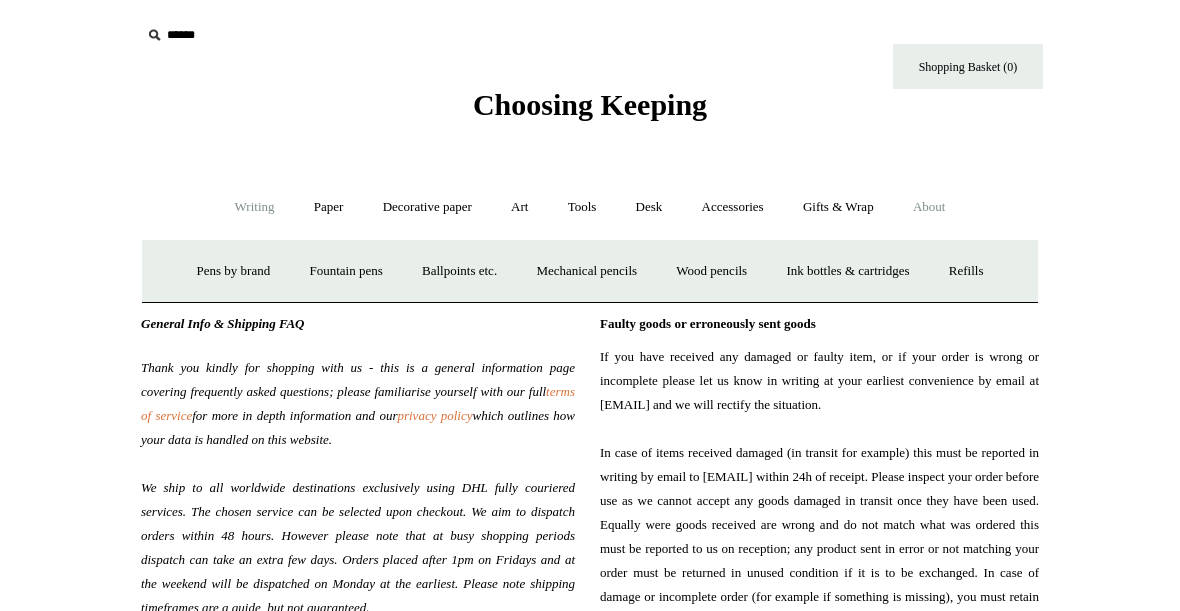 click on "Writing -" at bounding box center (255, 207) 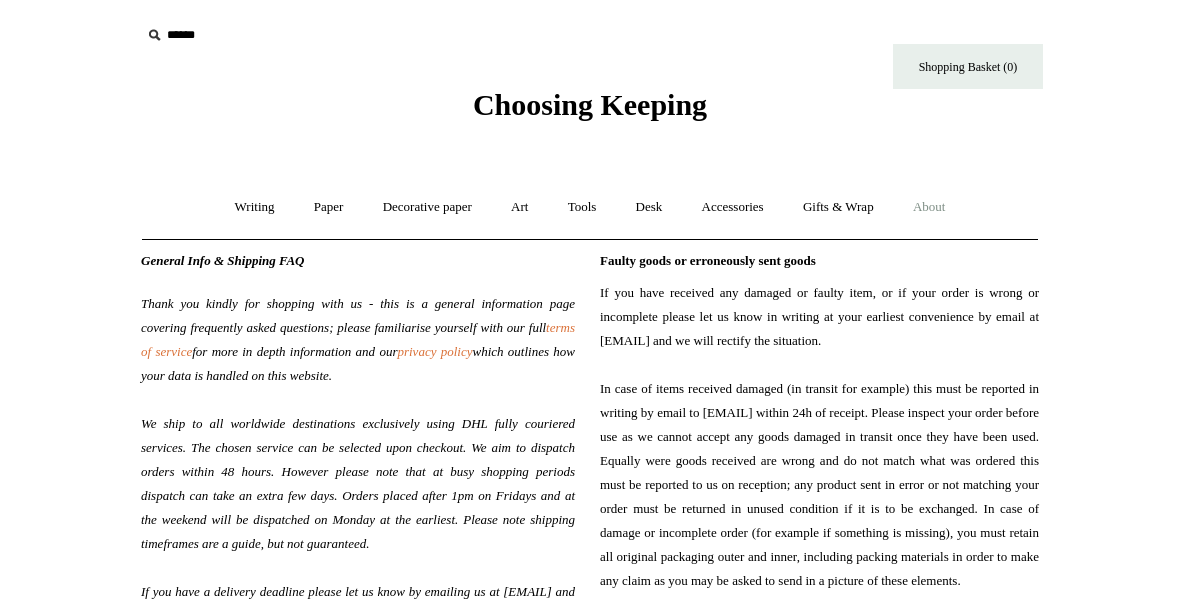 click on "Writing +" at bounding box center [255, 207] 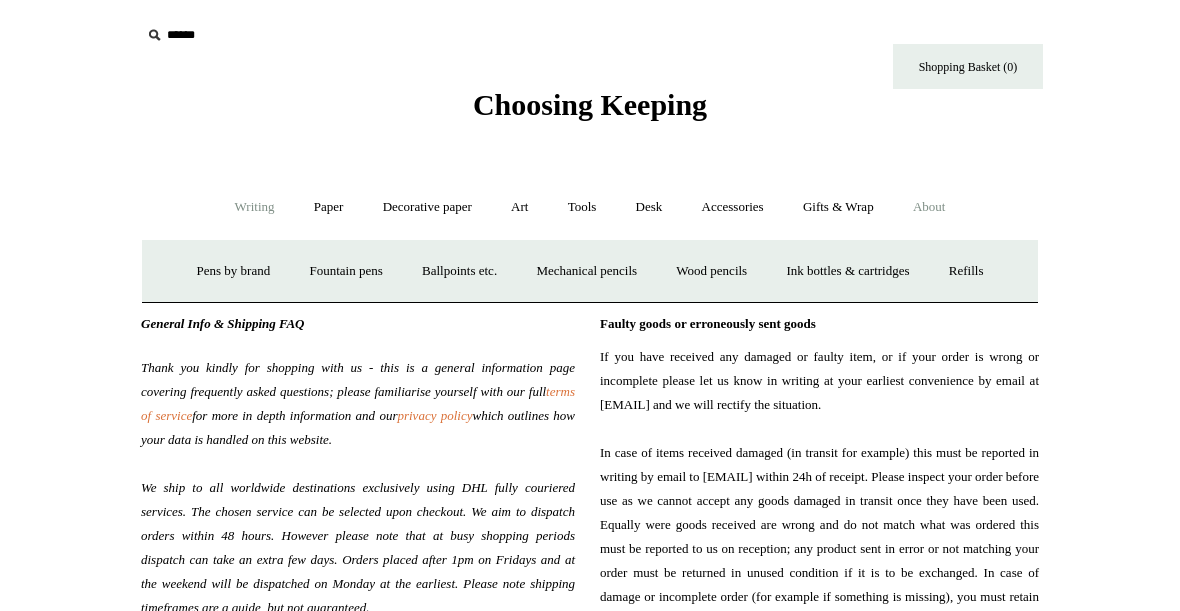 click on "Pens by brand +" at bounding box center [234, 271] 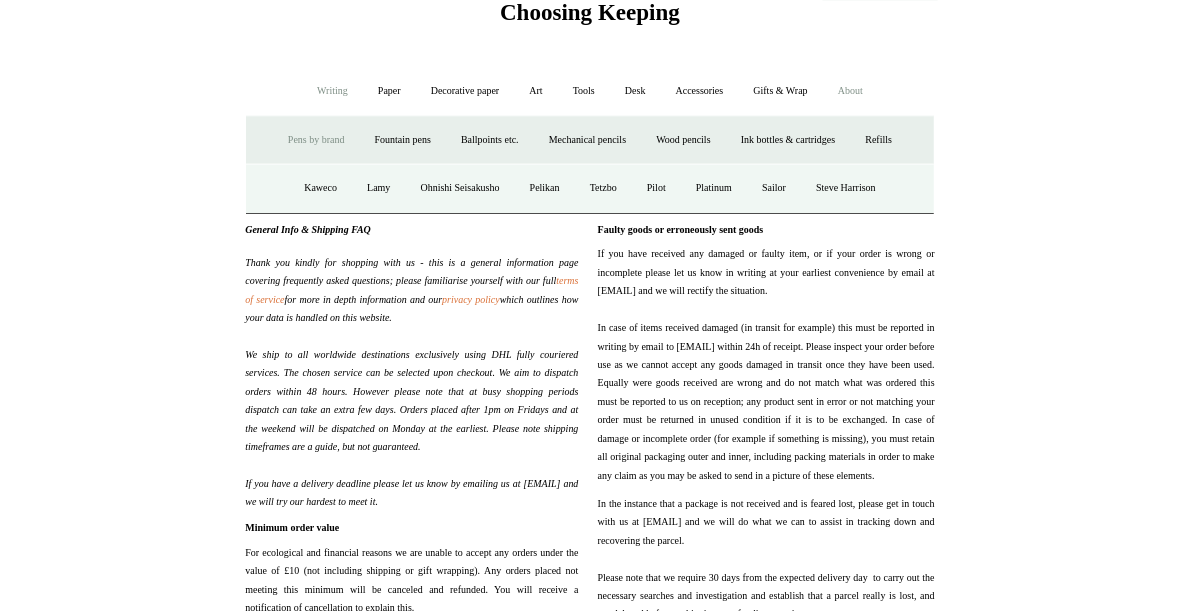 scroll, scrollTop: 86, scrollLeft: 0, axis: vertical 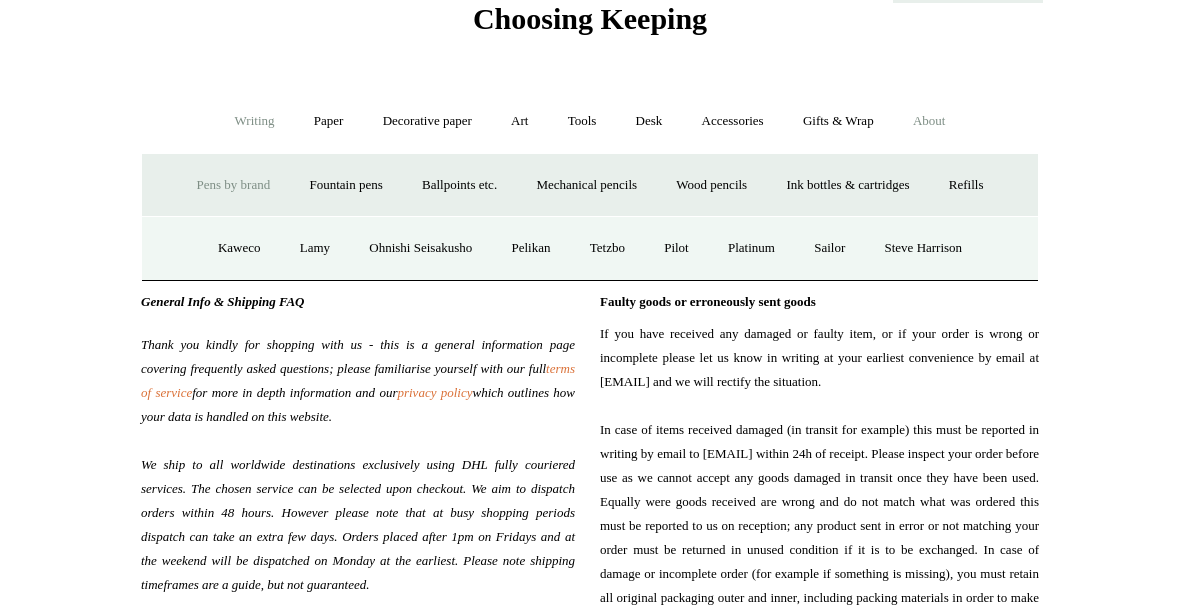 click on "Ink bottles & cartridges +" at bounding box center [847, 185] 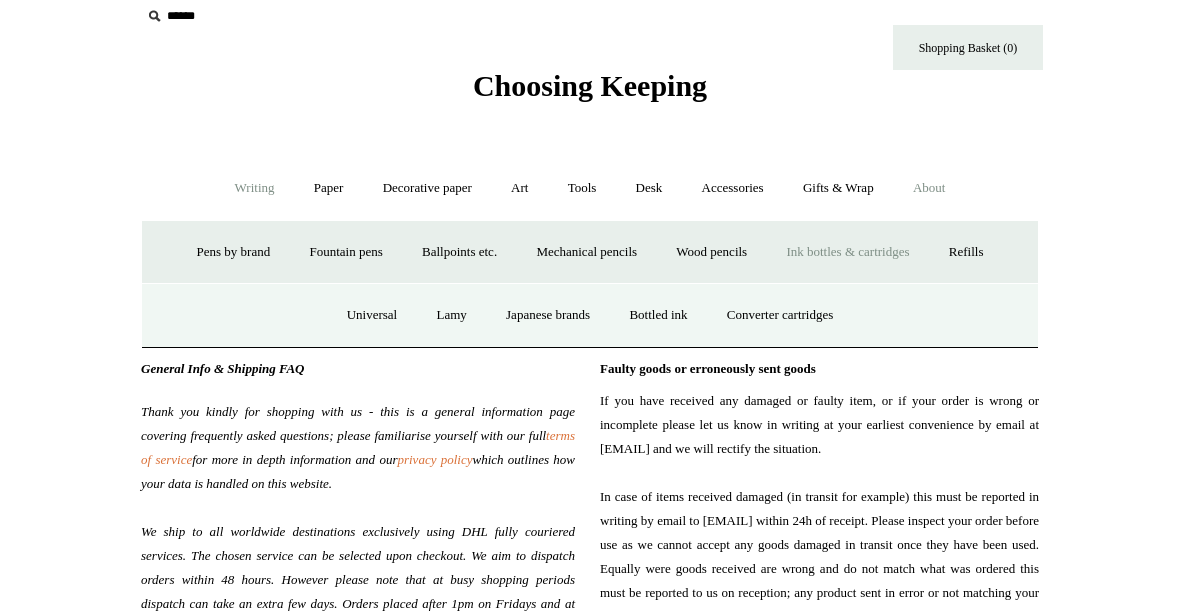 scroll, scrollTop: 20, scrollLeft: 0, axis: vertical 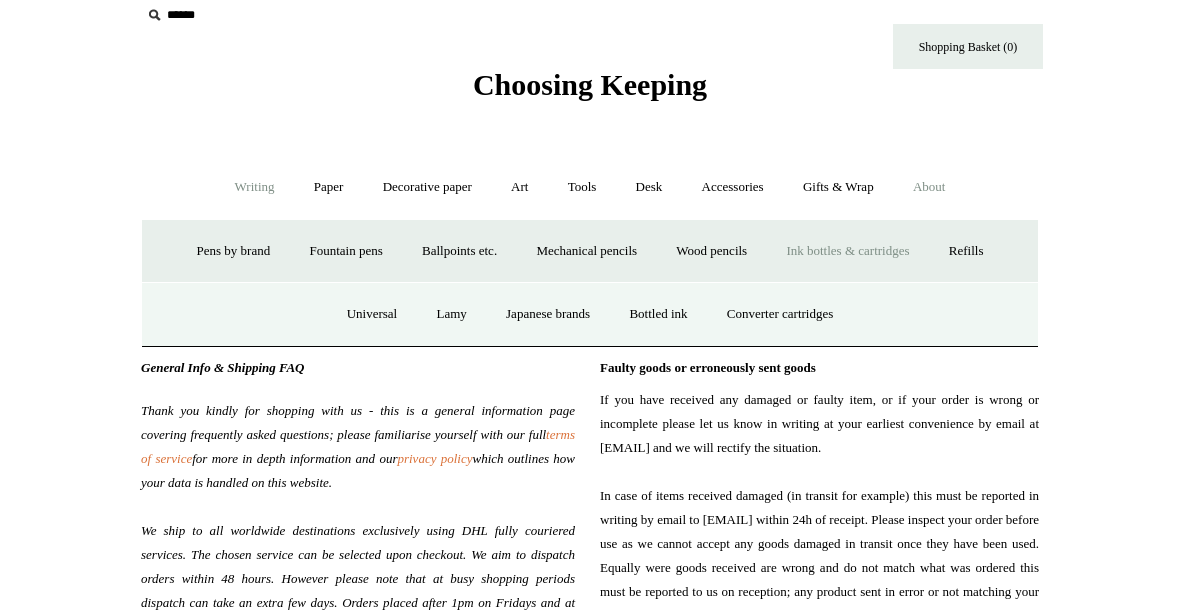 click on "Paper +" at bounding box center (329, 187) 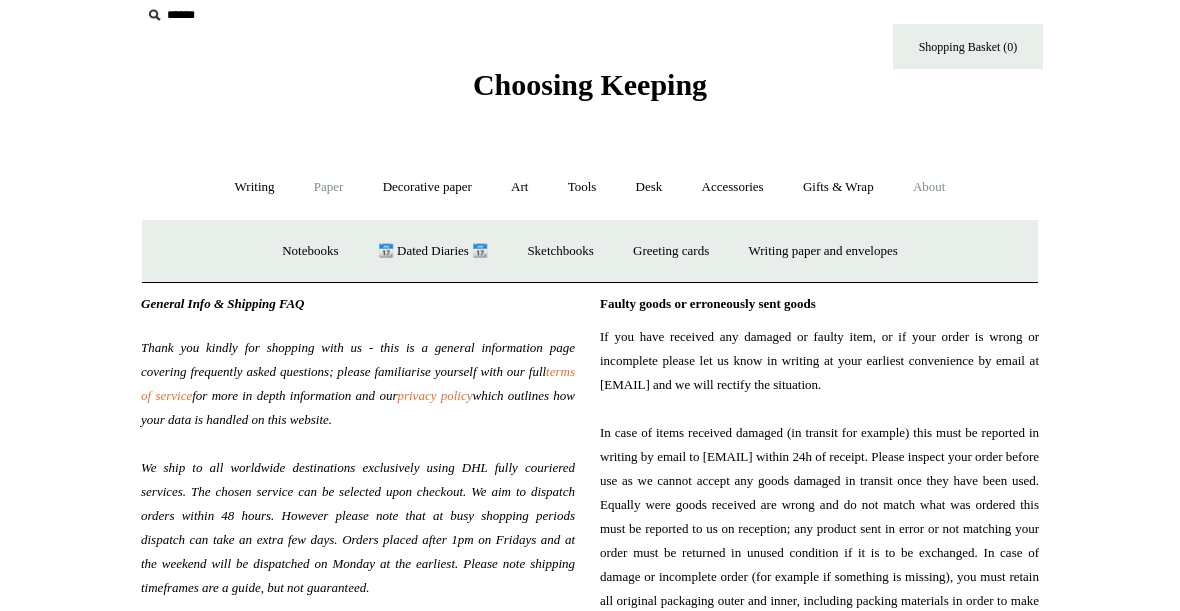 click on "Notebooks +" at bounding box center [310, 251] 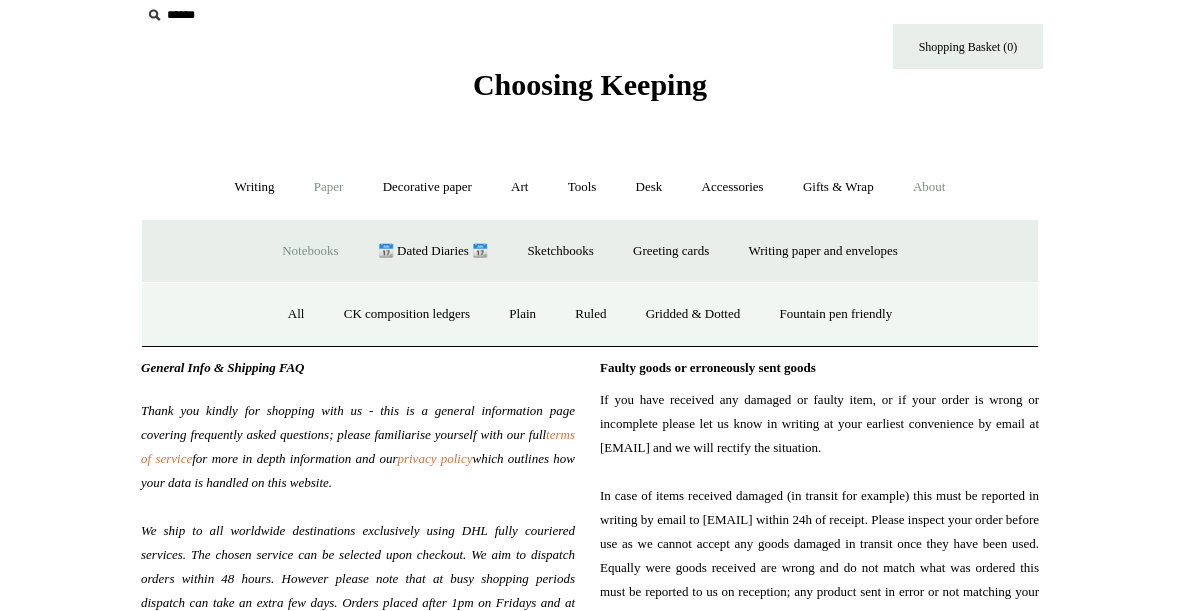 click on "All" at bounding box center (296, 314) 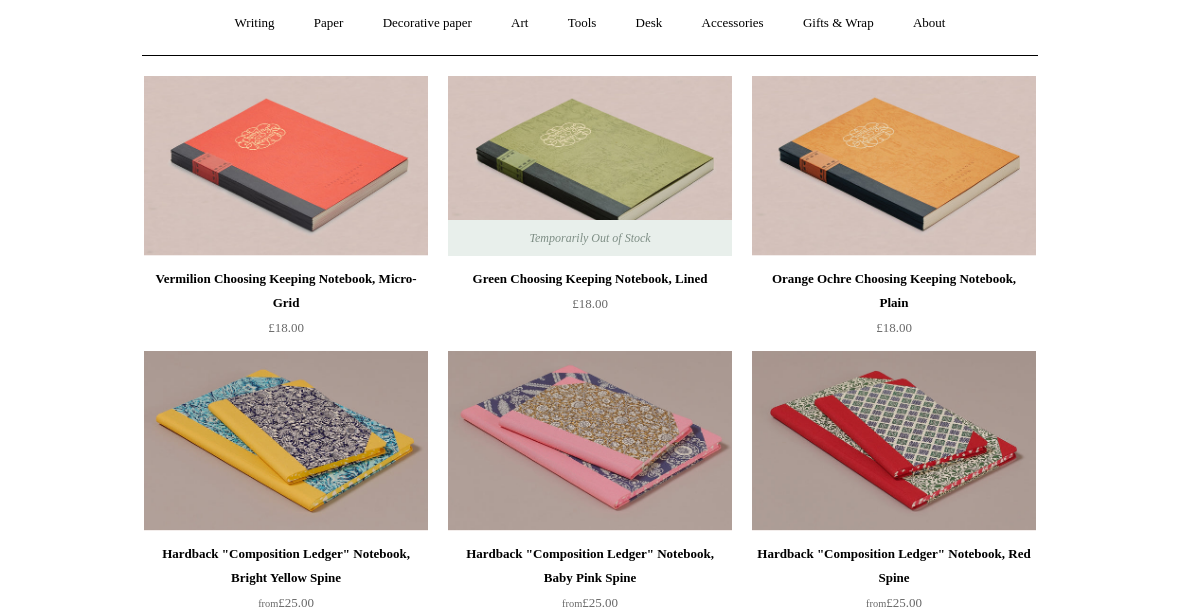 scroll, scrollTop: 0, scrollLeft: 0, axis: both 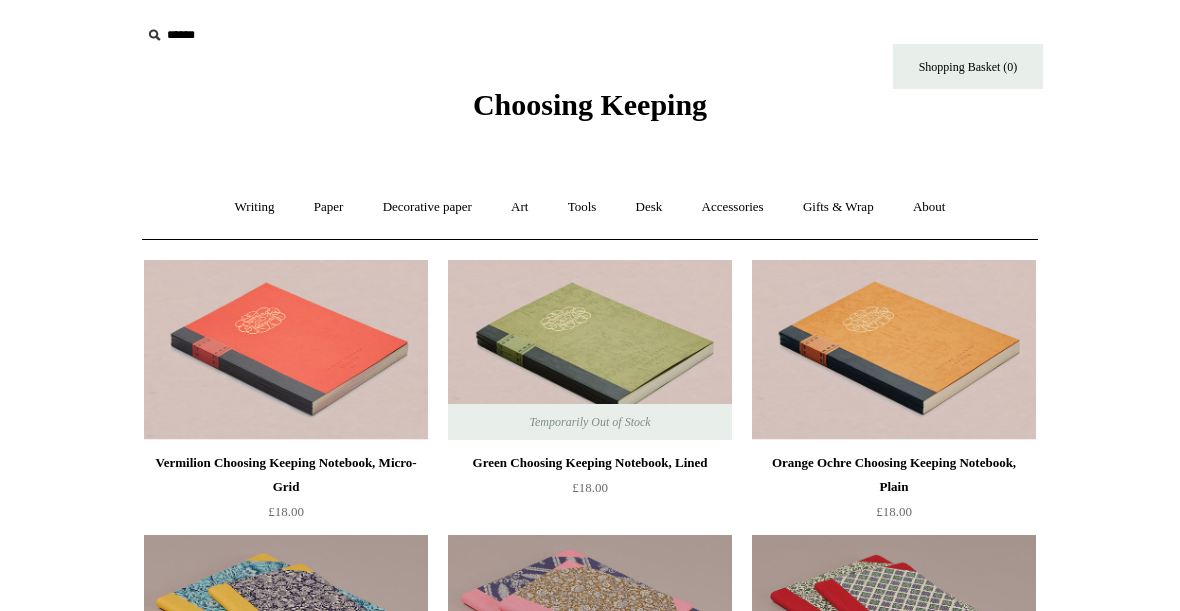 click on "Art +" at bounding box center (519, 207) 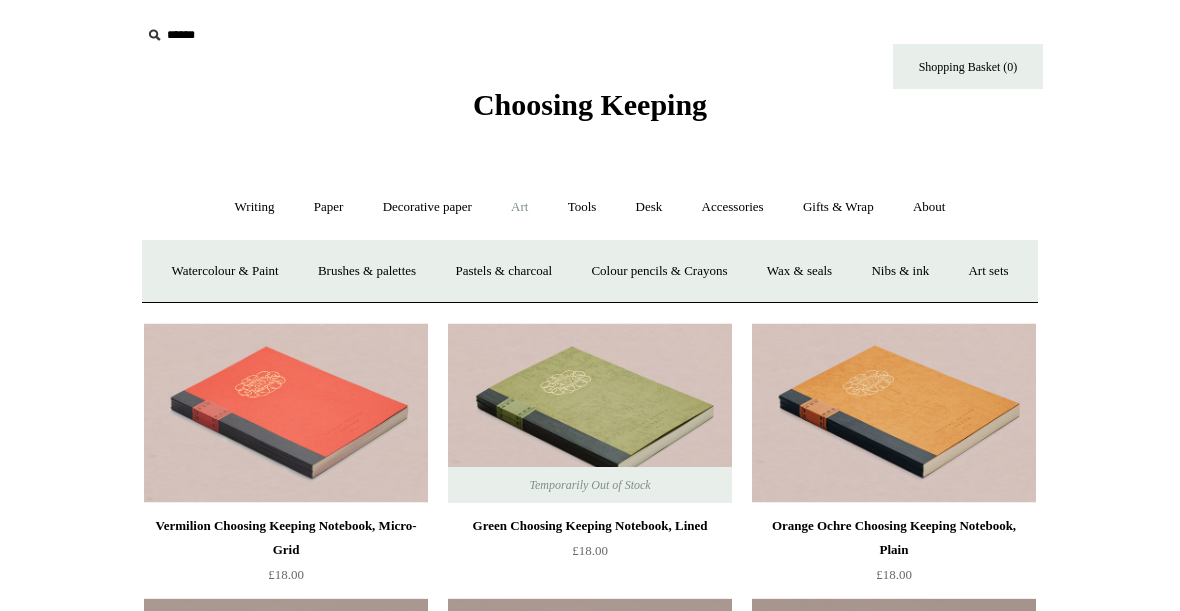 click on "Tools +" at bounding box center [582, 207] 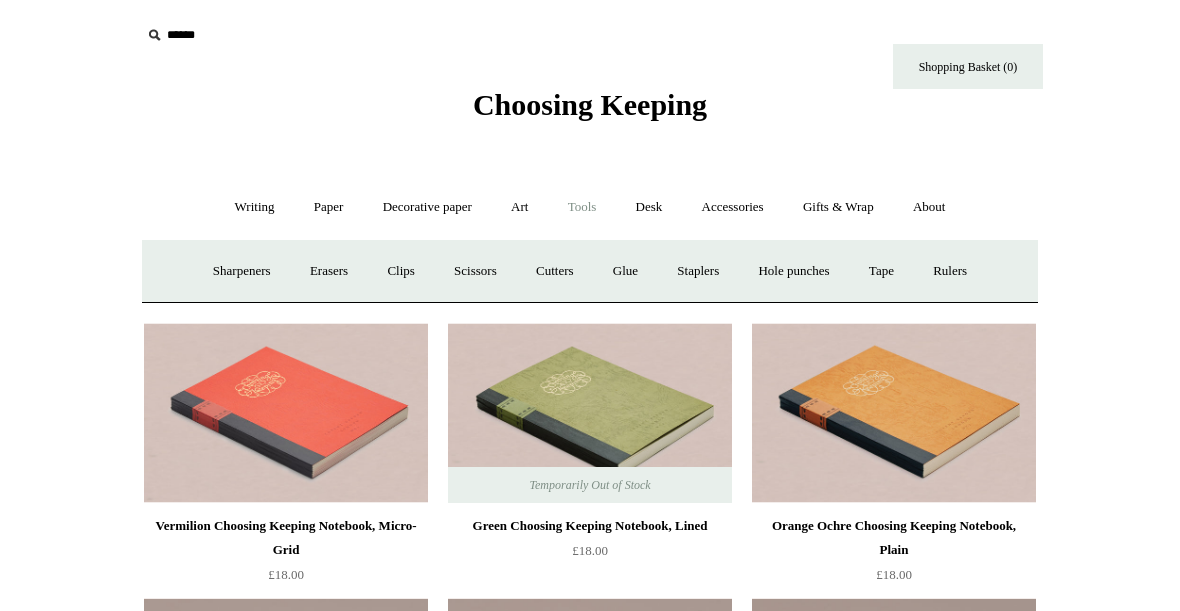 click on "Desk +" at bounding box center [649, 207] 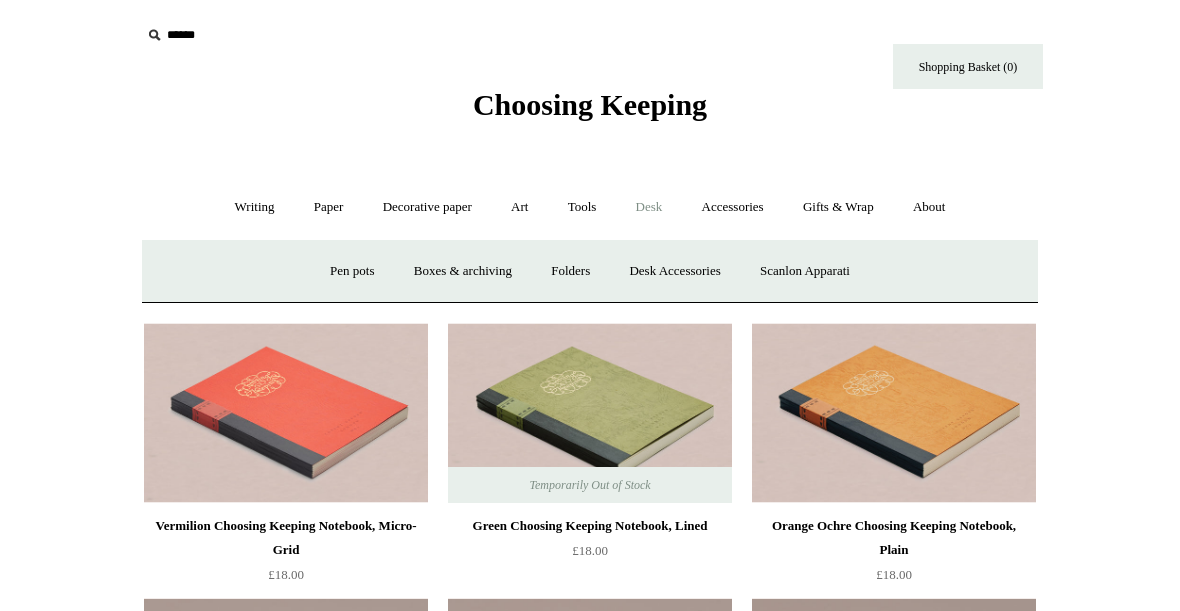 click on "Accessories +" at bounding box center (733, 207) 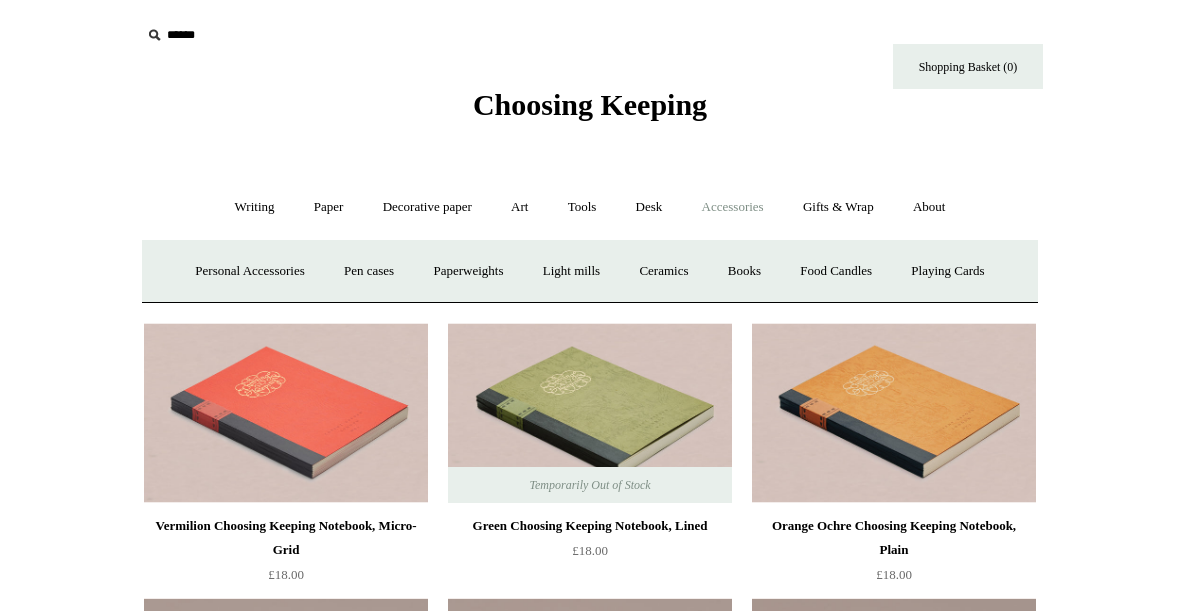 click on "Personal Accessories +" at bounding box center (249, 271) 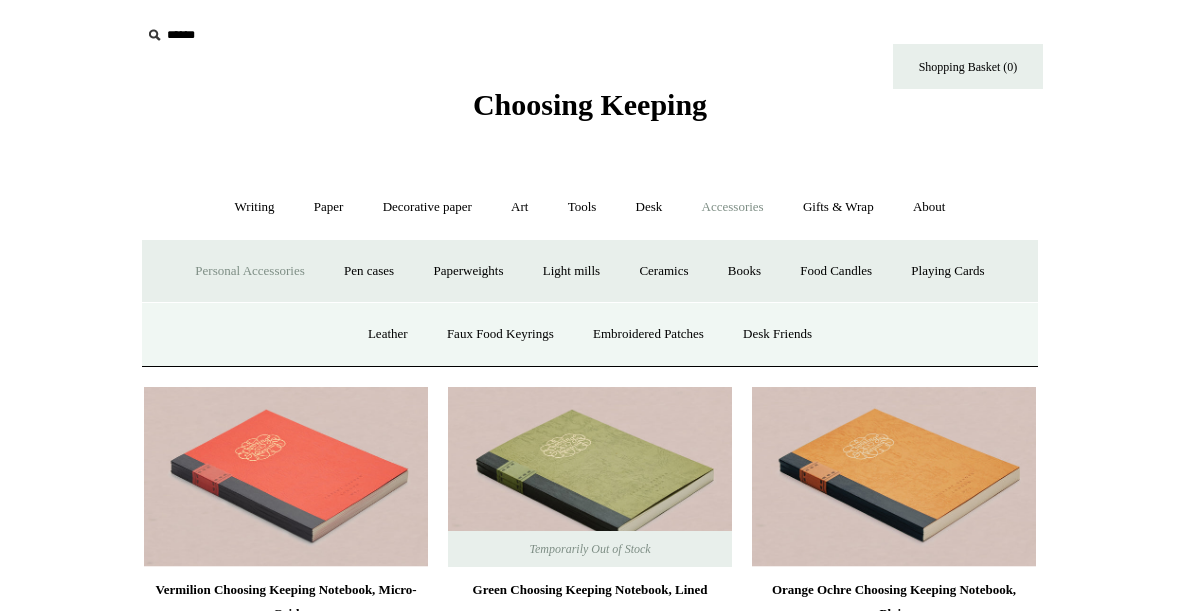 click on "Personal Accessories -" at bounding box center [249, 271] 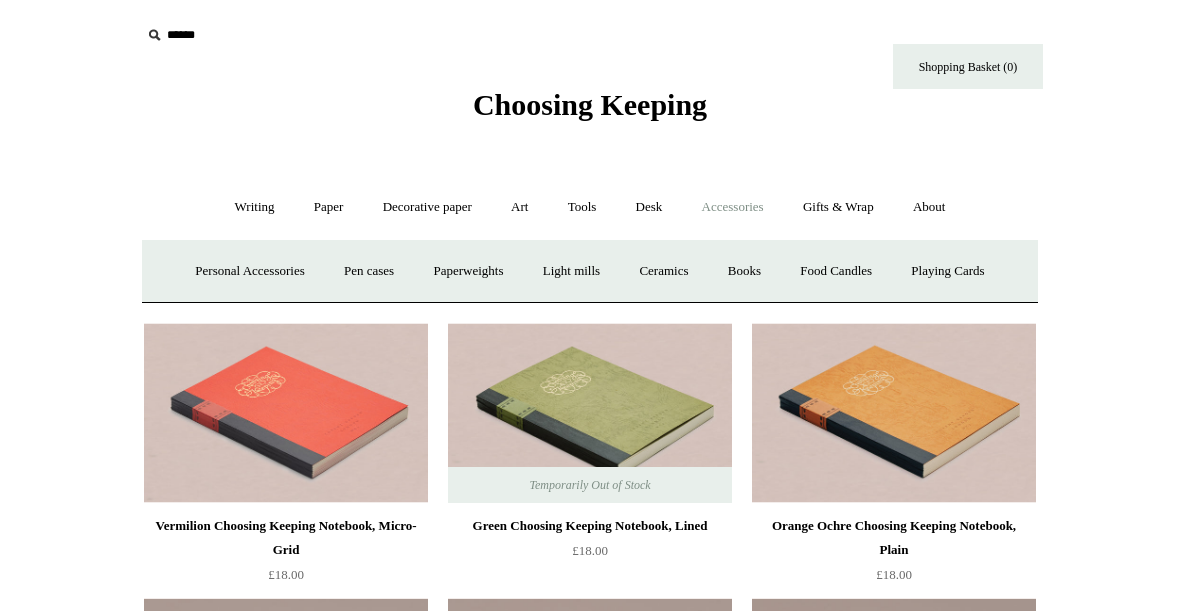 click on "Personal Accessories +" at bounding box center [249, 271] 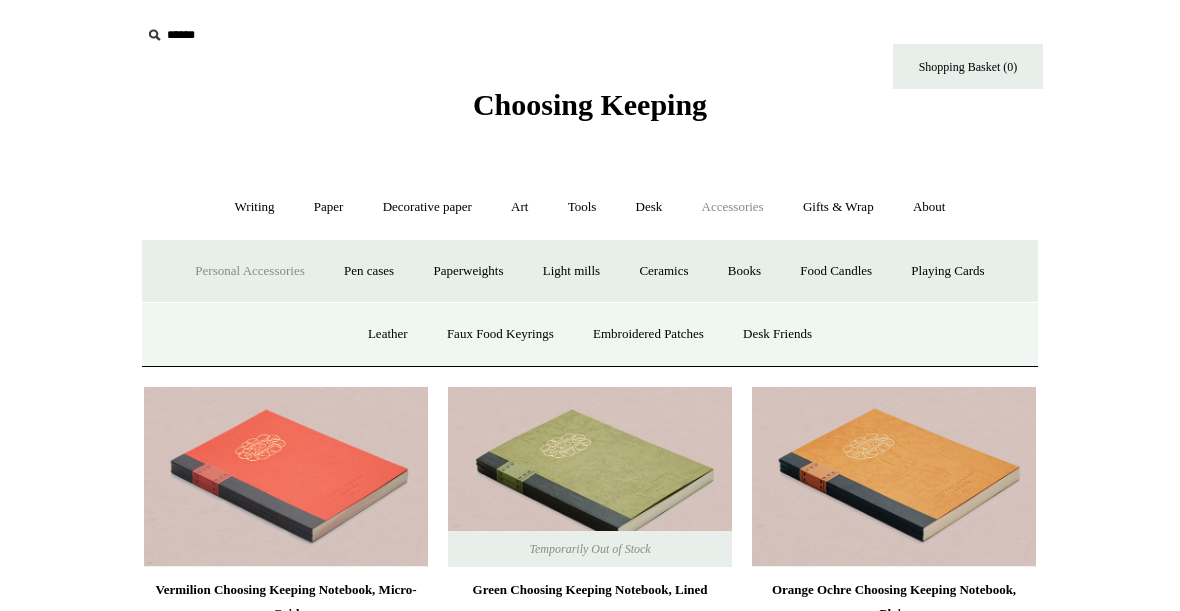 click on "Leather" at bounding box center [388, 334] 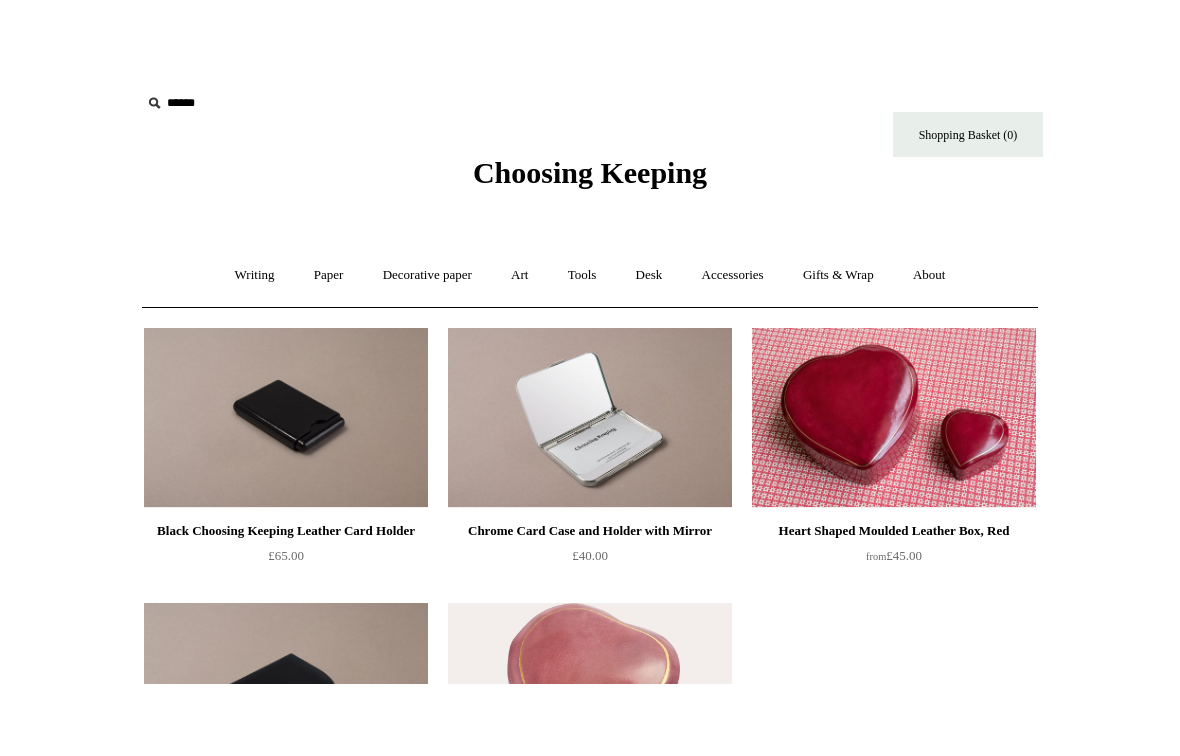 scroll, scrollTop: 0, scrollLeft: 0, axis: both 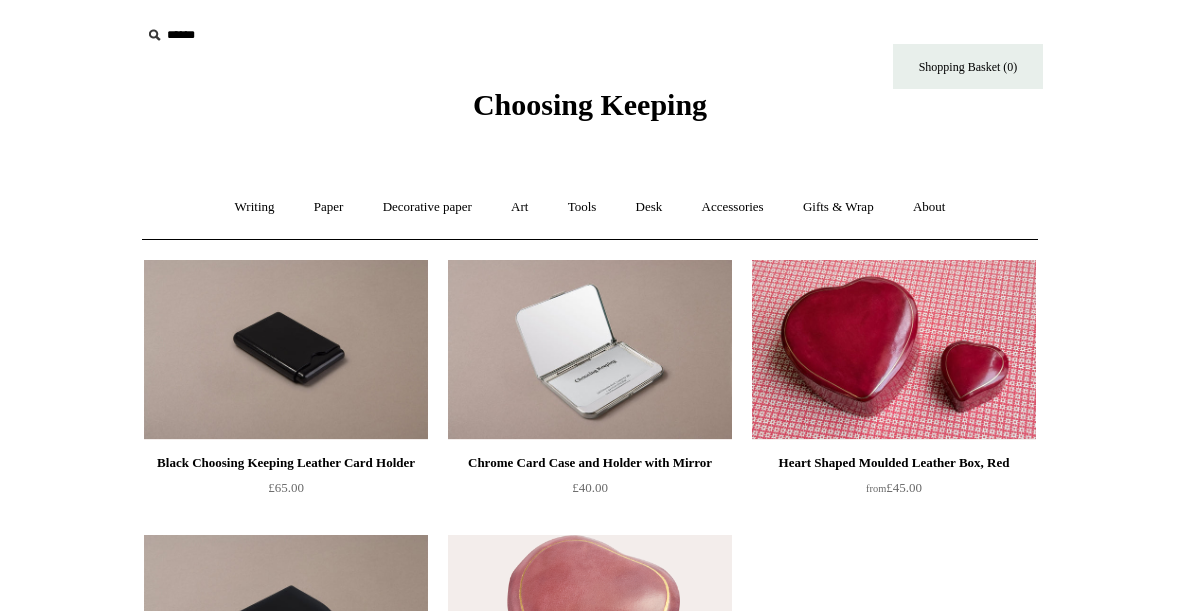 click on "Gifts & Wrap +" at bounding box center (838, 207) 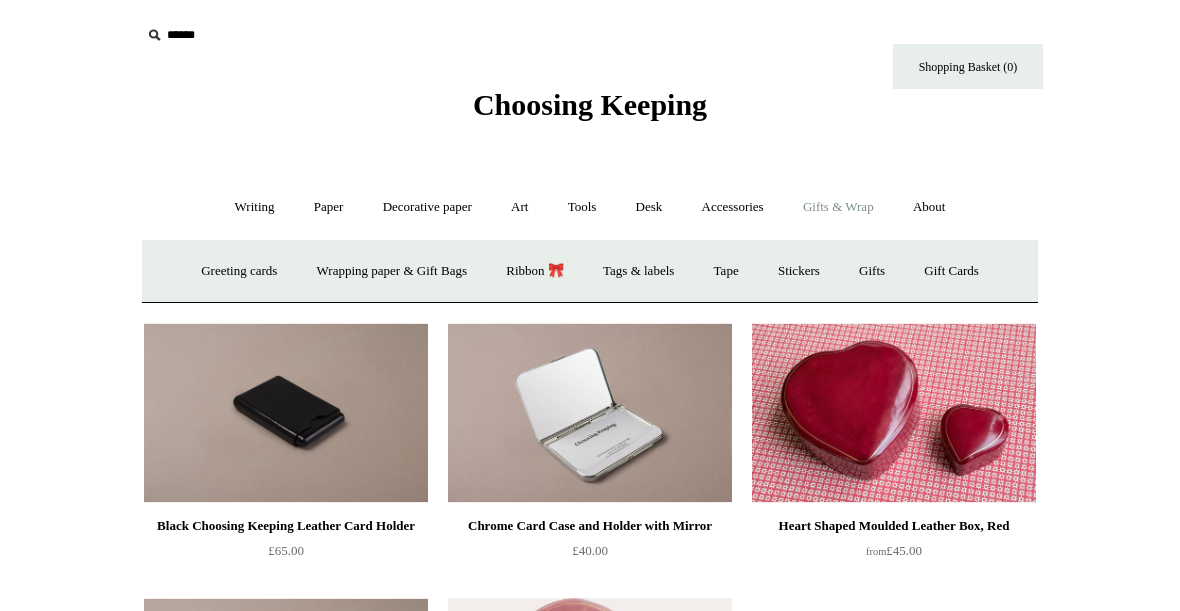 click on "Greeting cards +" at bounding box center [239, 271] 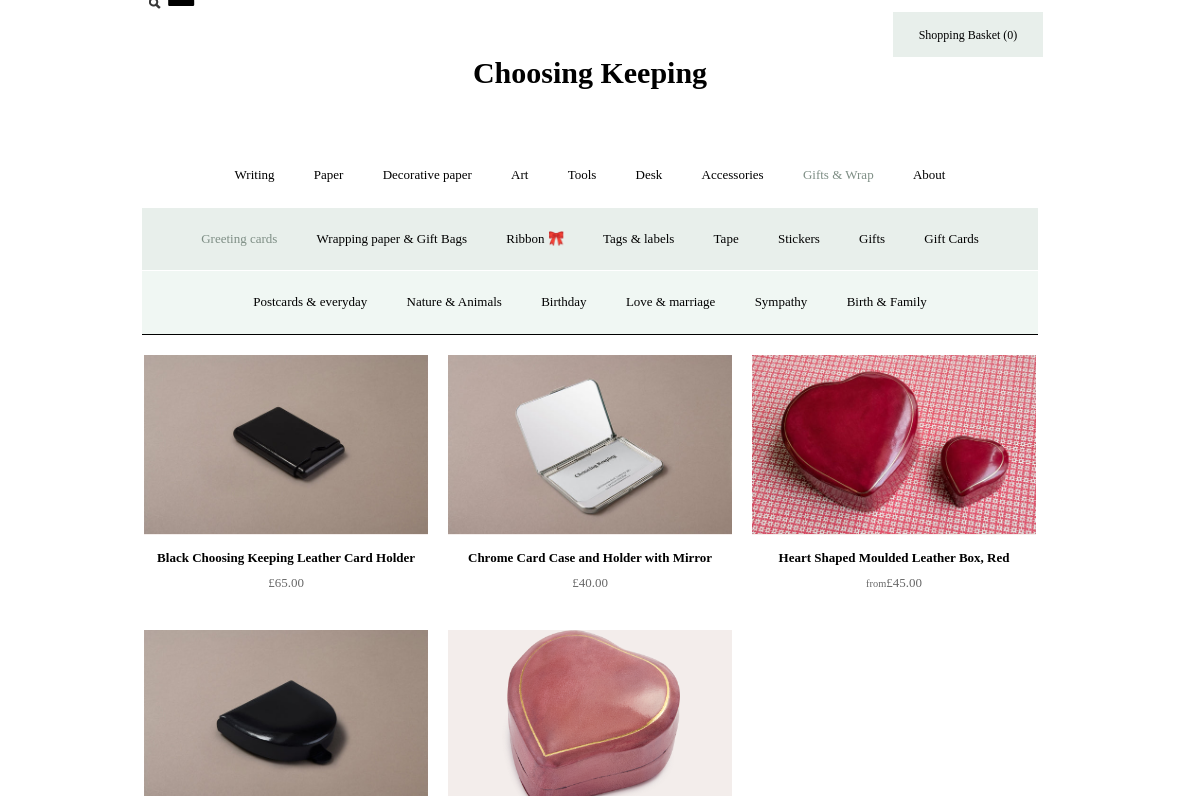 scroll, scrollTop: 32, scrollLeft: 0, axis: vertical 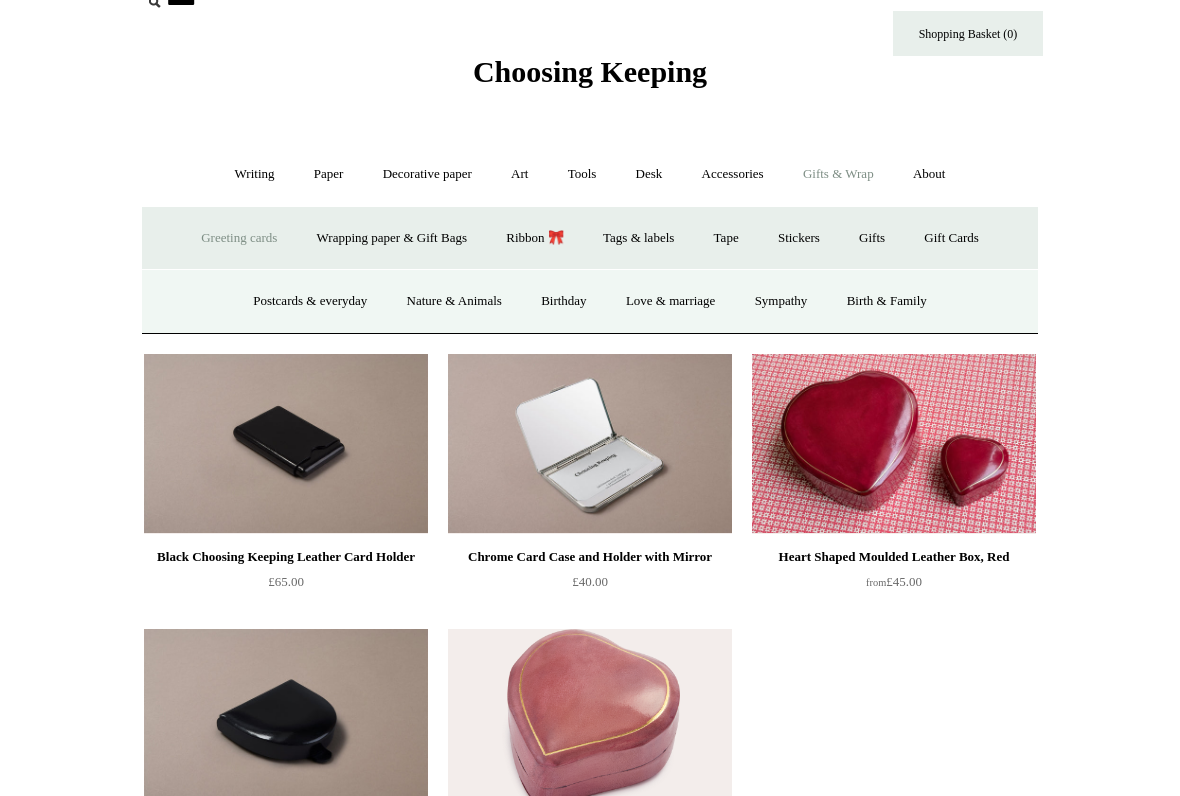 click on "Postcards & everyday" at bounding box center [310, 302] 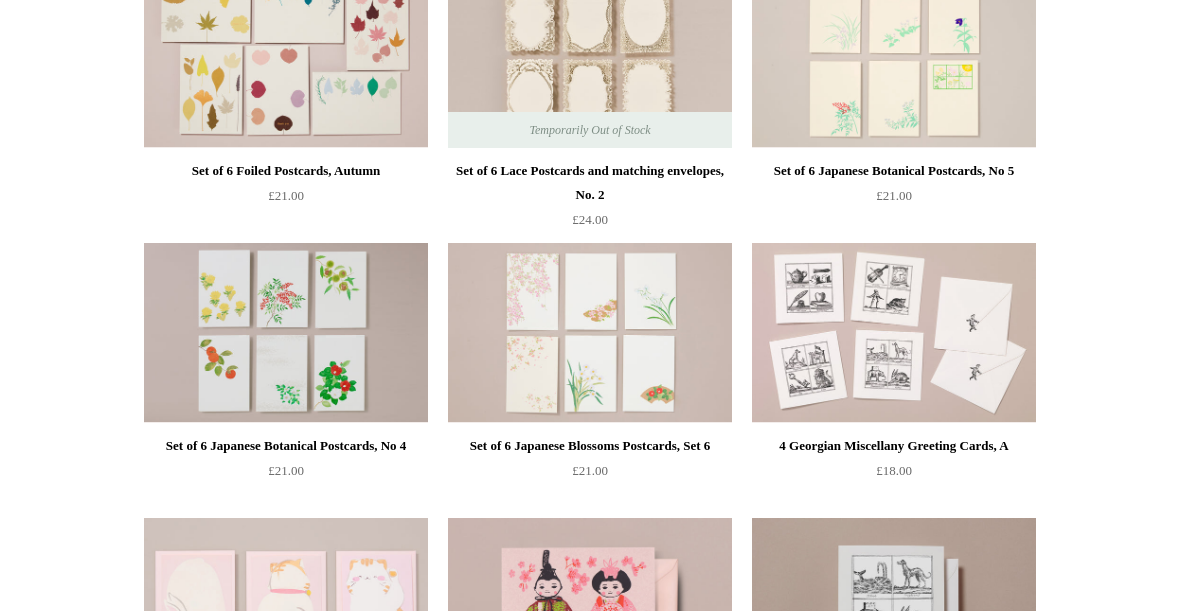 scroll, scrollTop: 0, scrollLeft: 0, axis: both 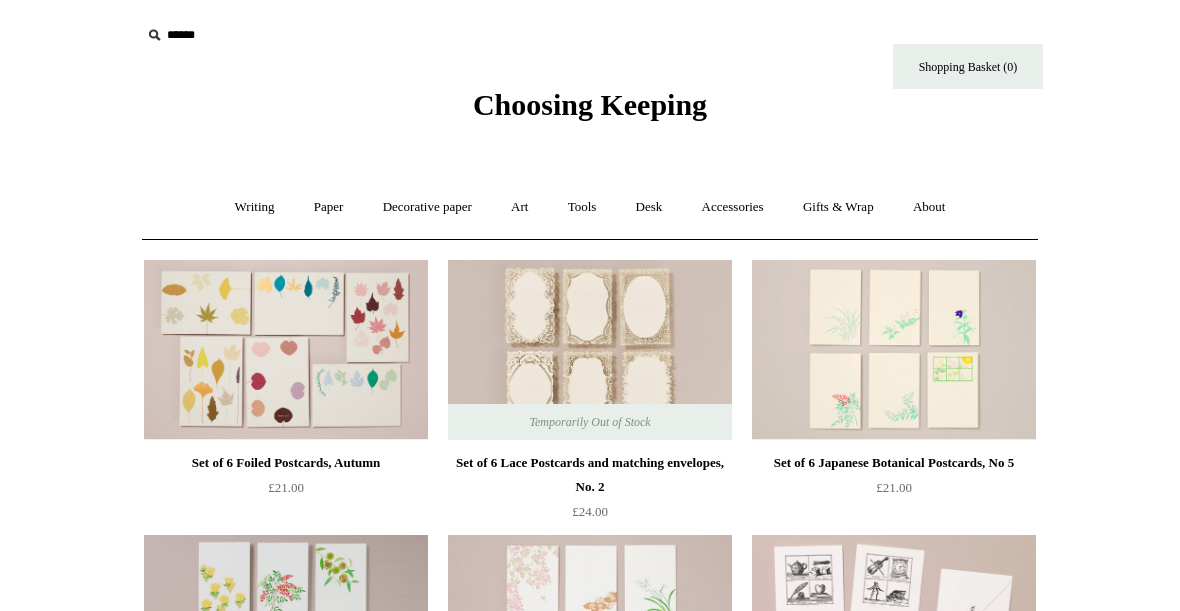 click on "Gifts & Wrap +" at bounding box center [838, 207] 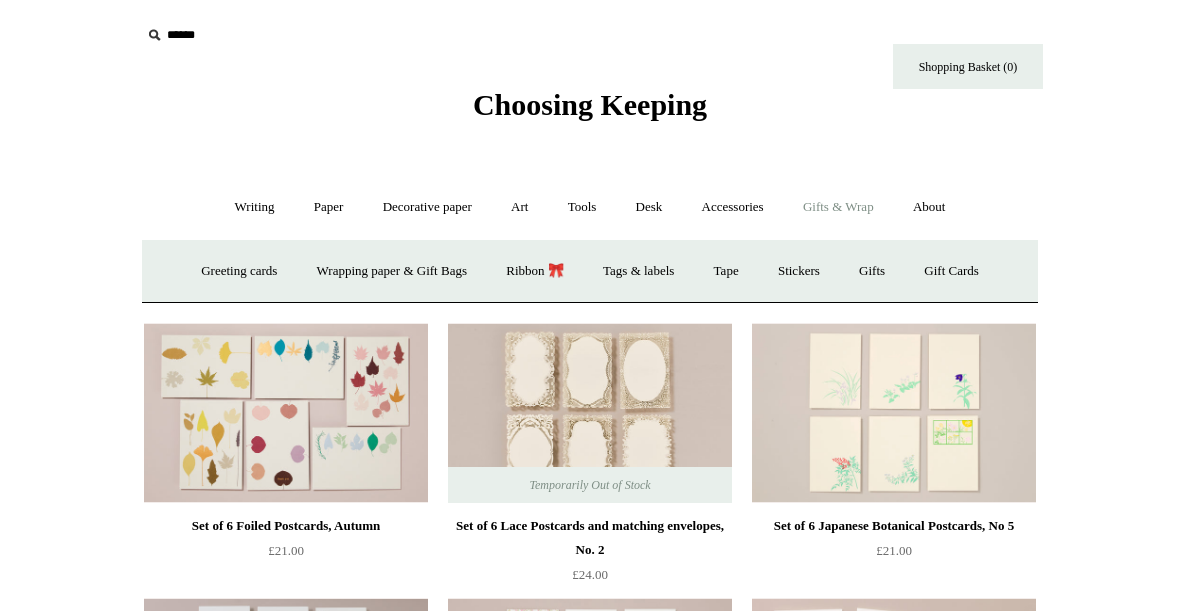 click on "Wrapping paper & Gift Bags" at bounding box center [392, 271] 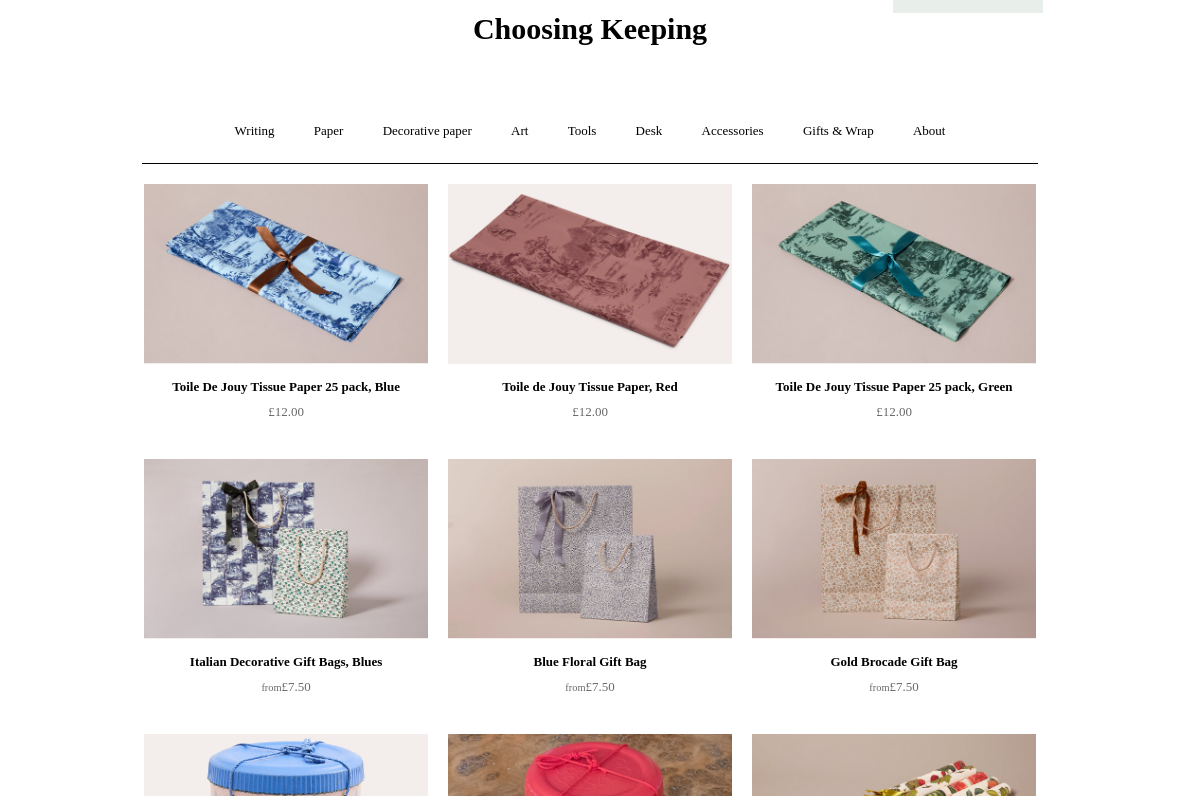 scroll, scrollTop: 28, scrollLeft: 0, axis: vertical 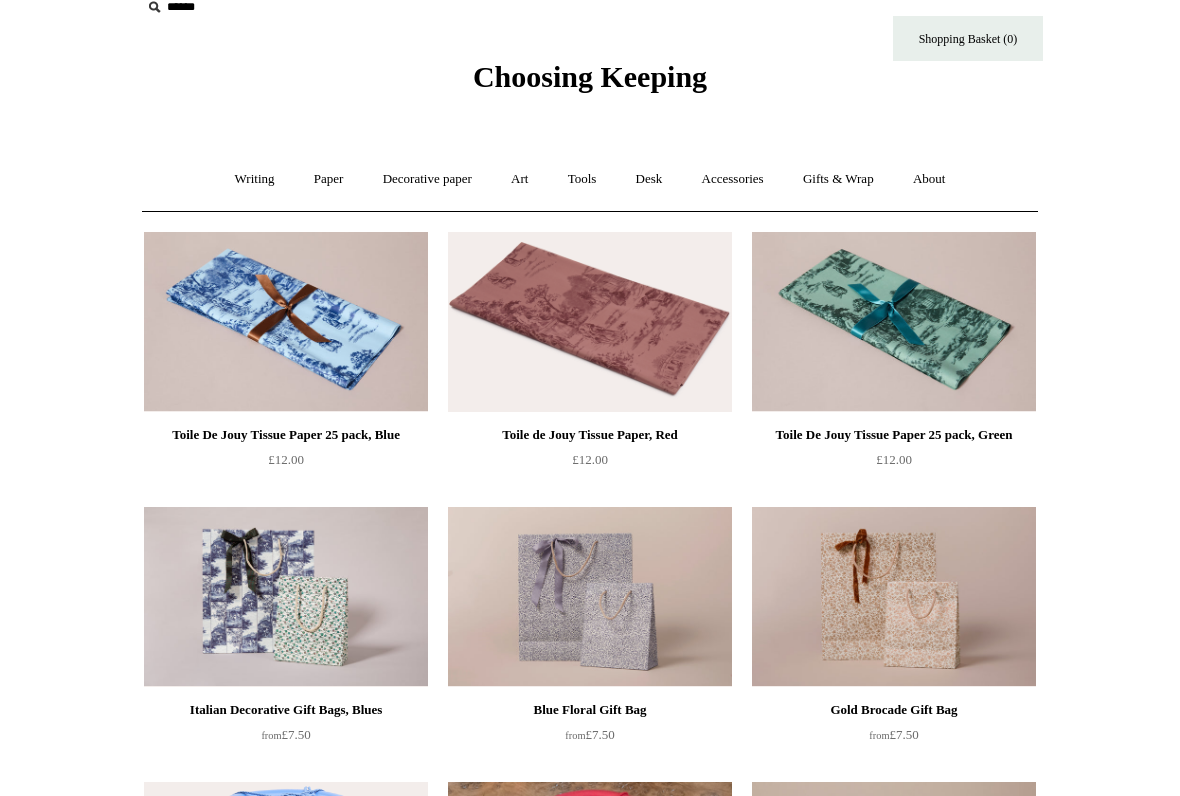 click on "Gifts & Wrap +" at bounding box center [838, 179] 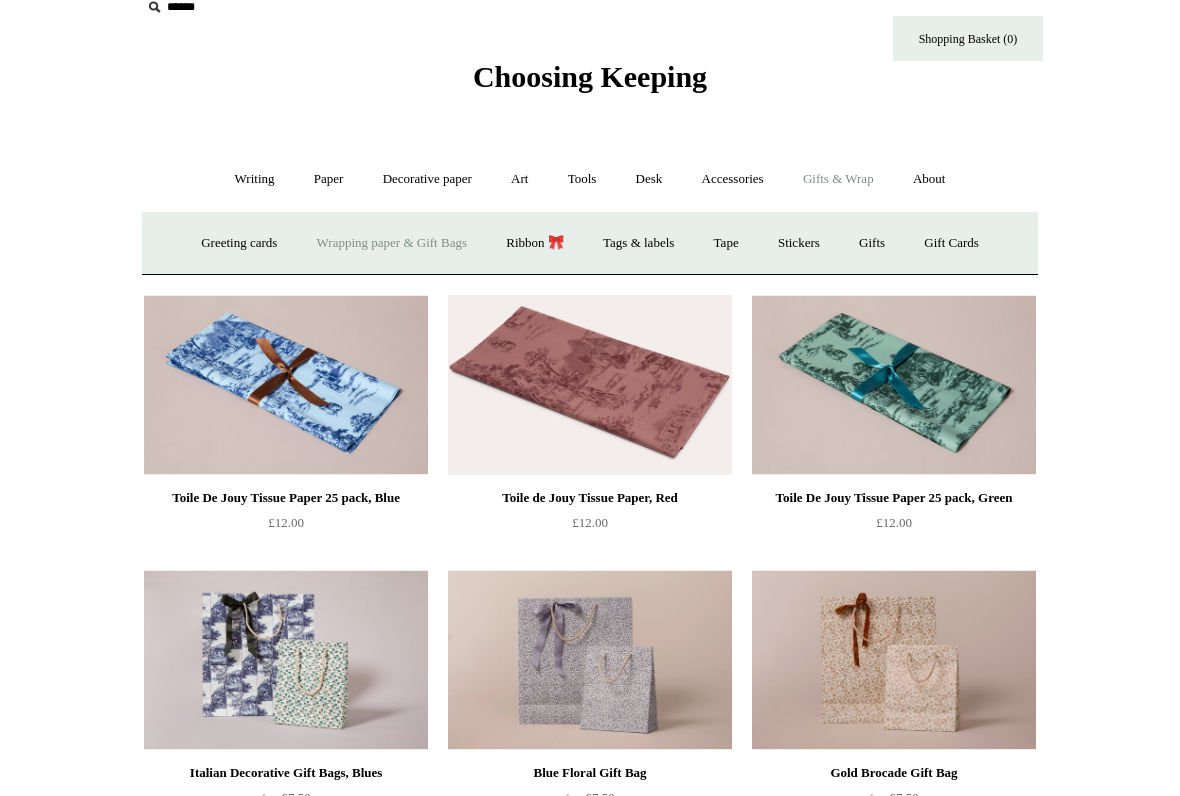 click on "Gifts +" at bounding box center [872, 243] 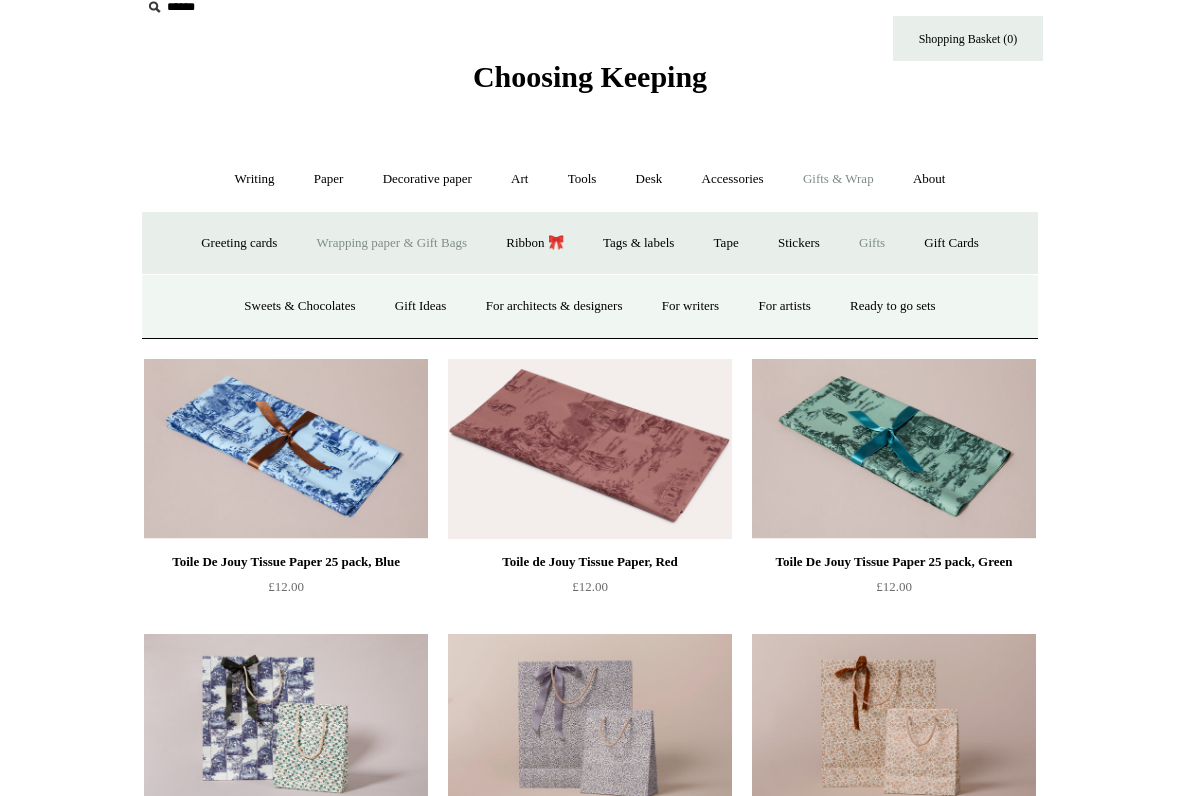 click on "Gift Ideas" at bounding box center [421, 306] 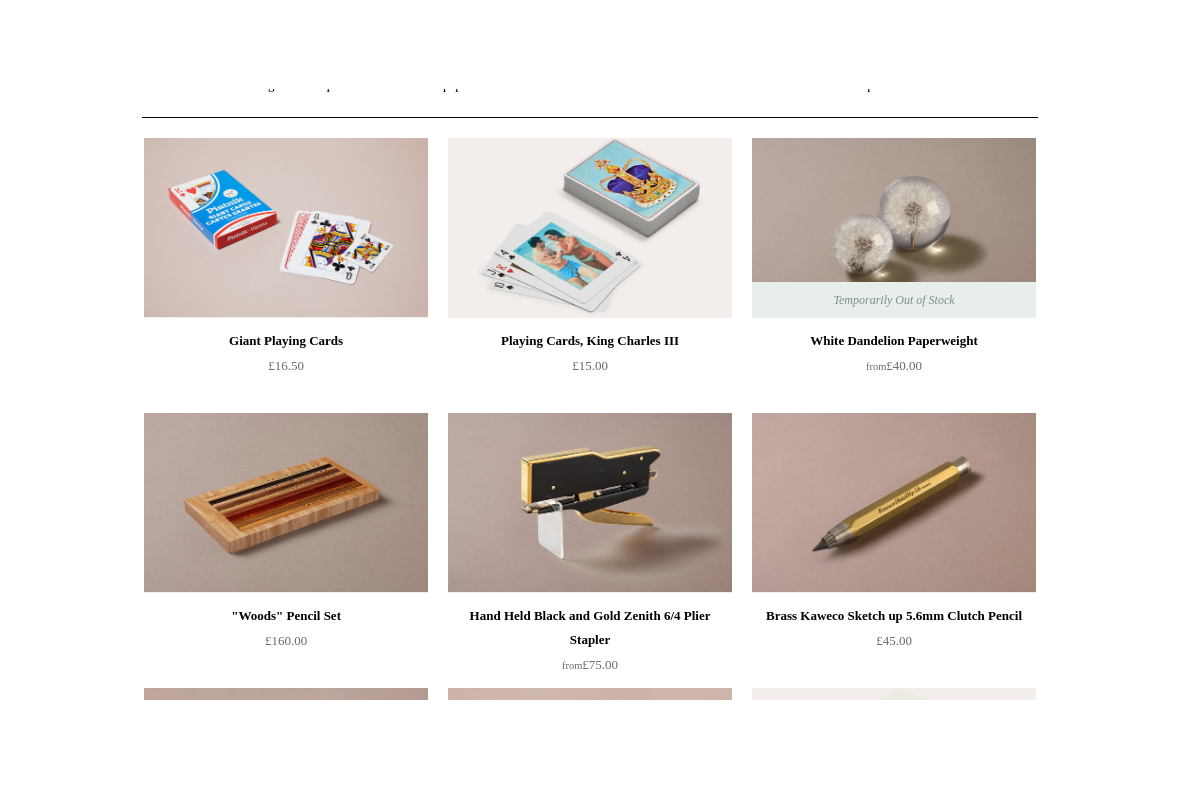 scroll, scrollTop: 0, scrollLeft: 0, axis: both 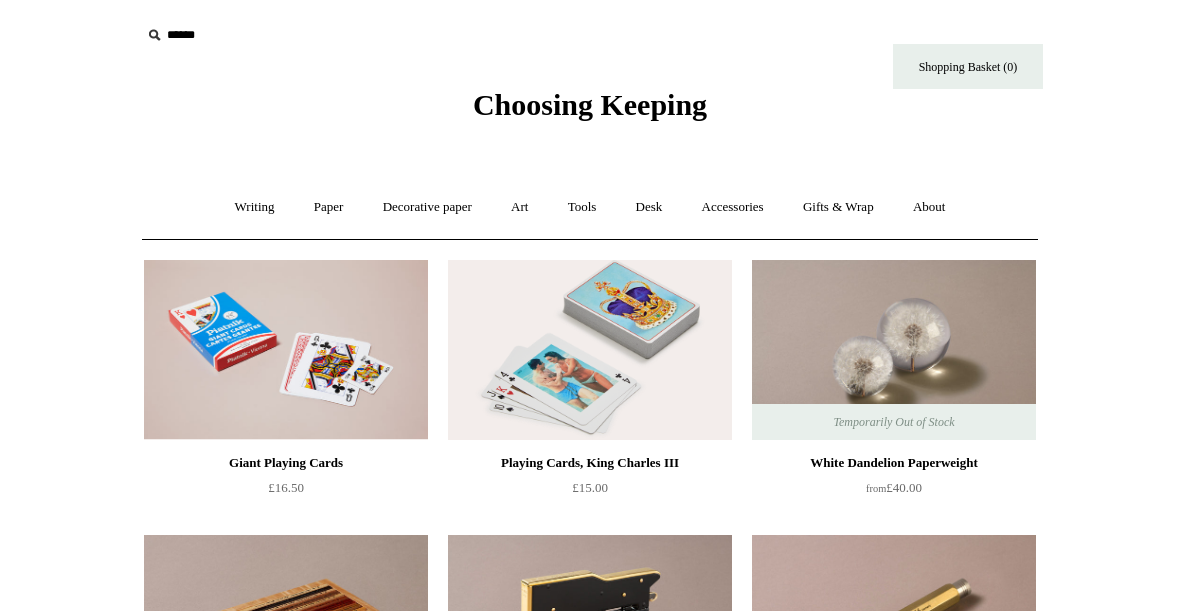 click on "Accessories +" at bounding box center (733, 207) 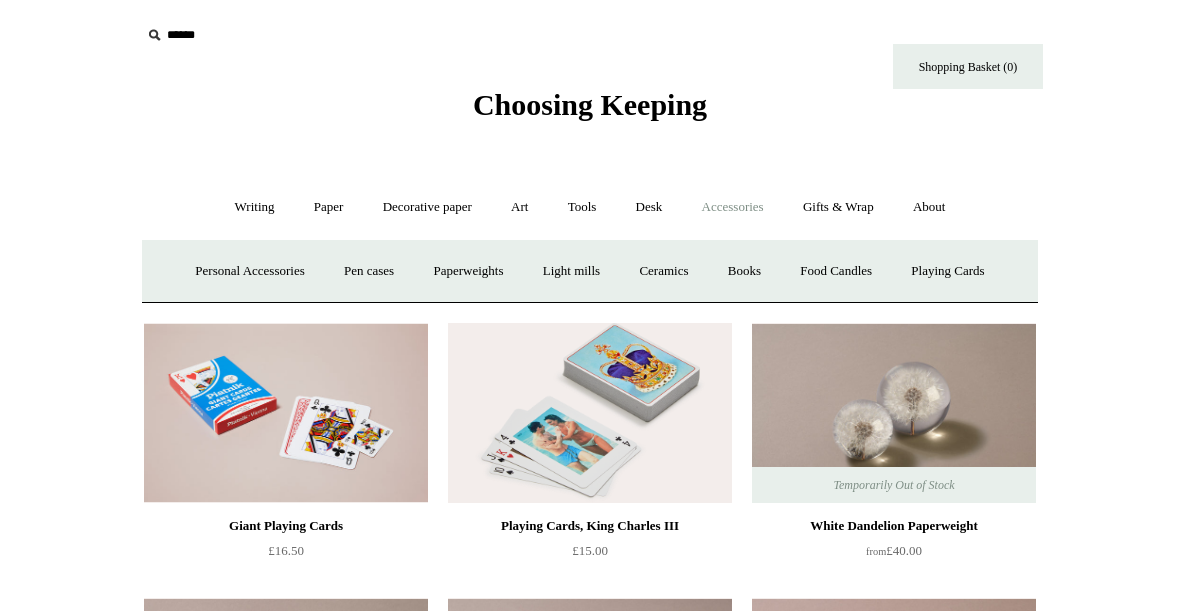 click on "Food Candles" at bounding box center [836, 271] 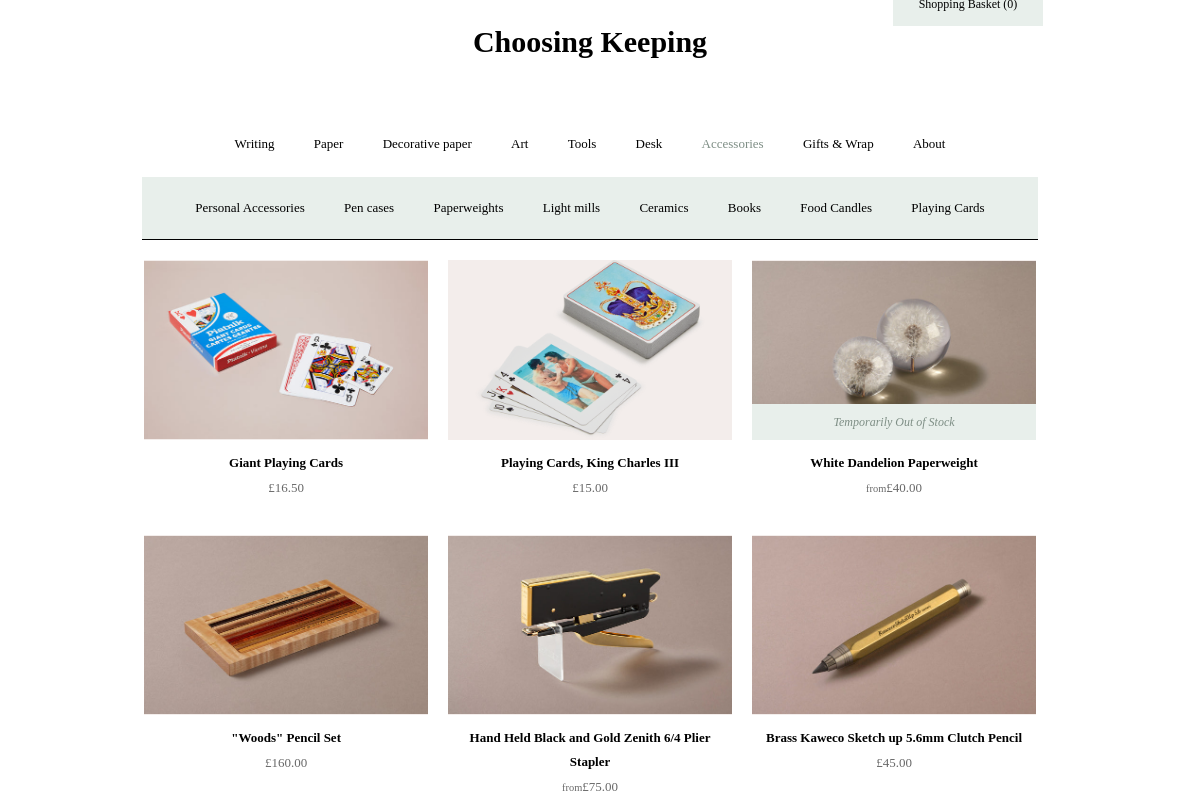 scroll, scrollTop: 63, scrollLeft: 0, axis: vertical 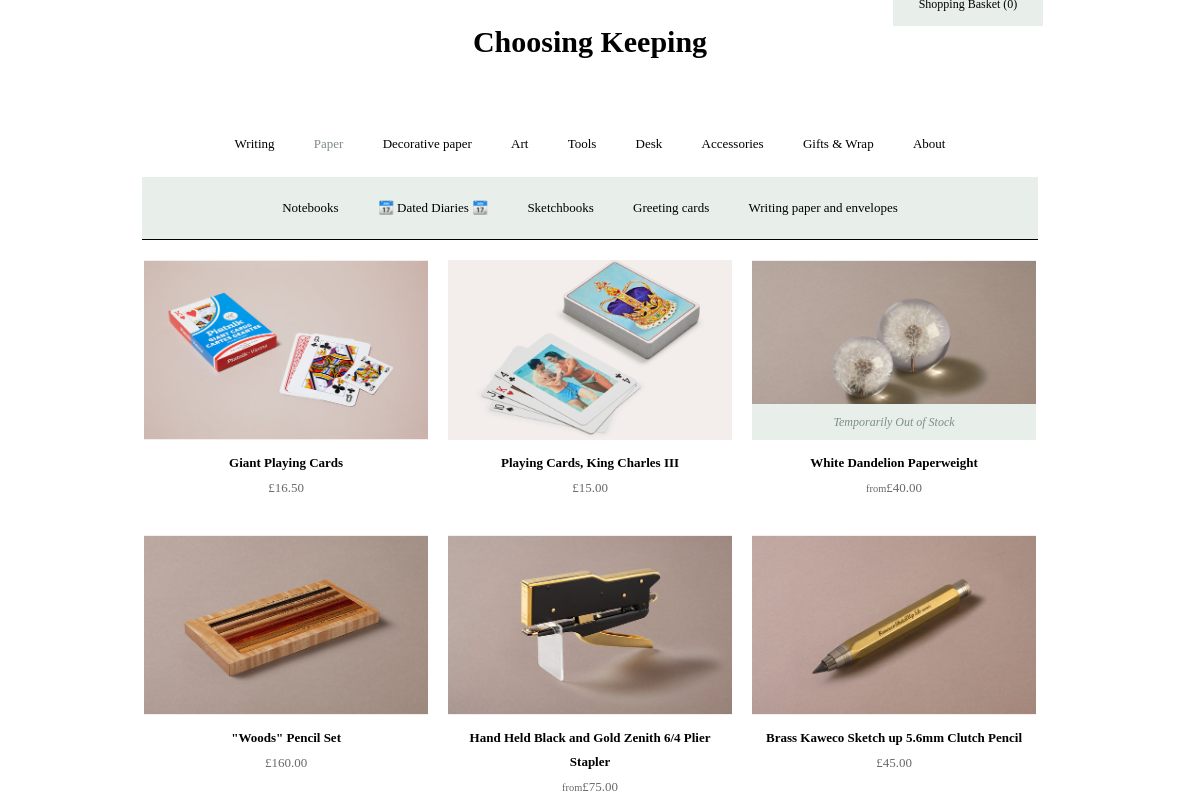 click on "Greeting cards +" at bounding box center (671, 208) 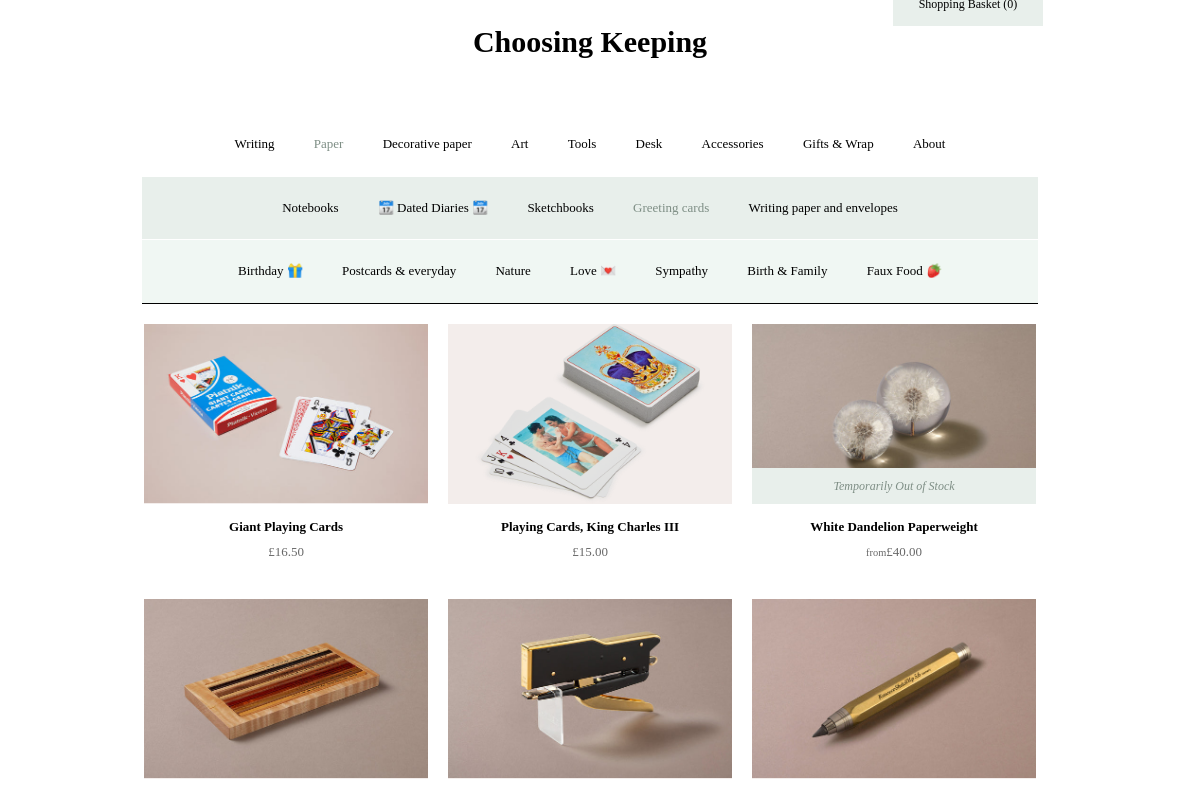 click on "Postcards & everyday" at bounding box center [399, 271] 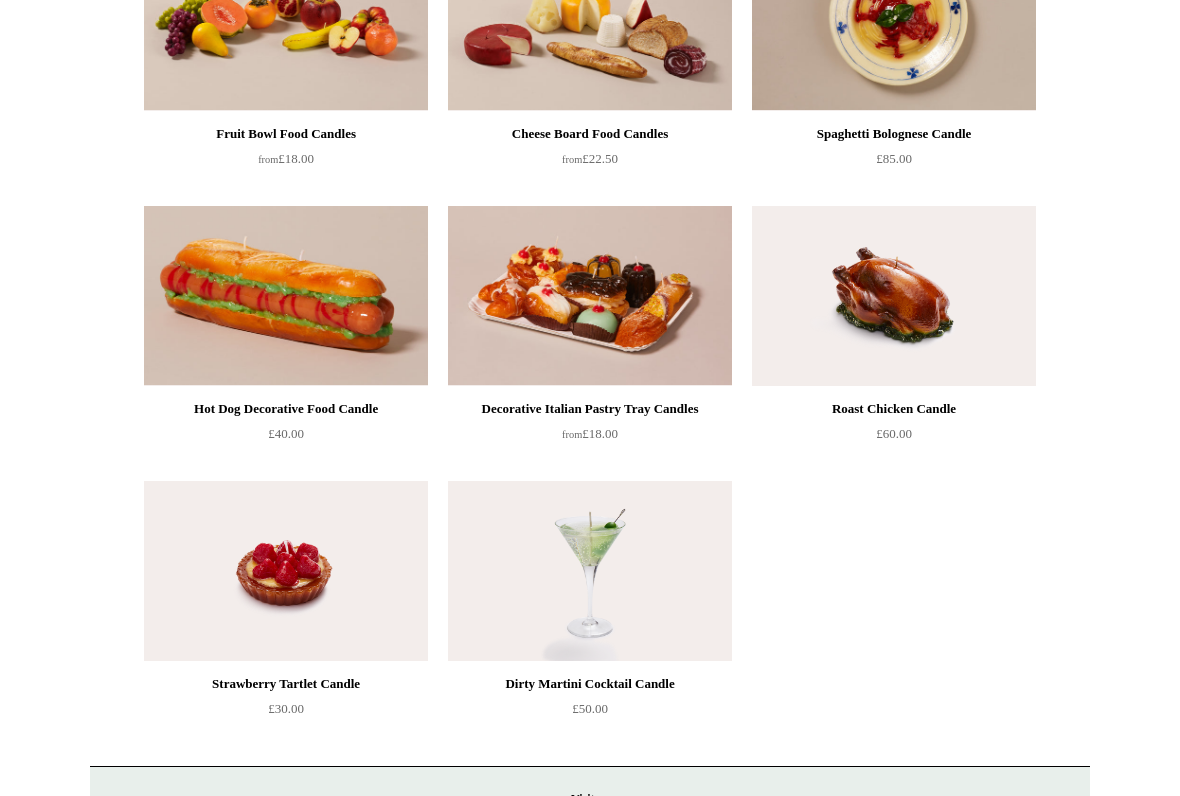 scroll, scrollTop: 328, scrollLeft: 0, axis: vertical 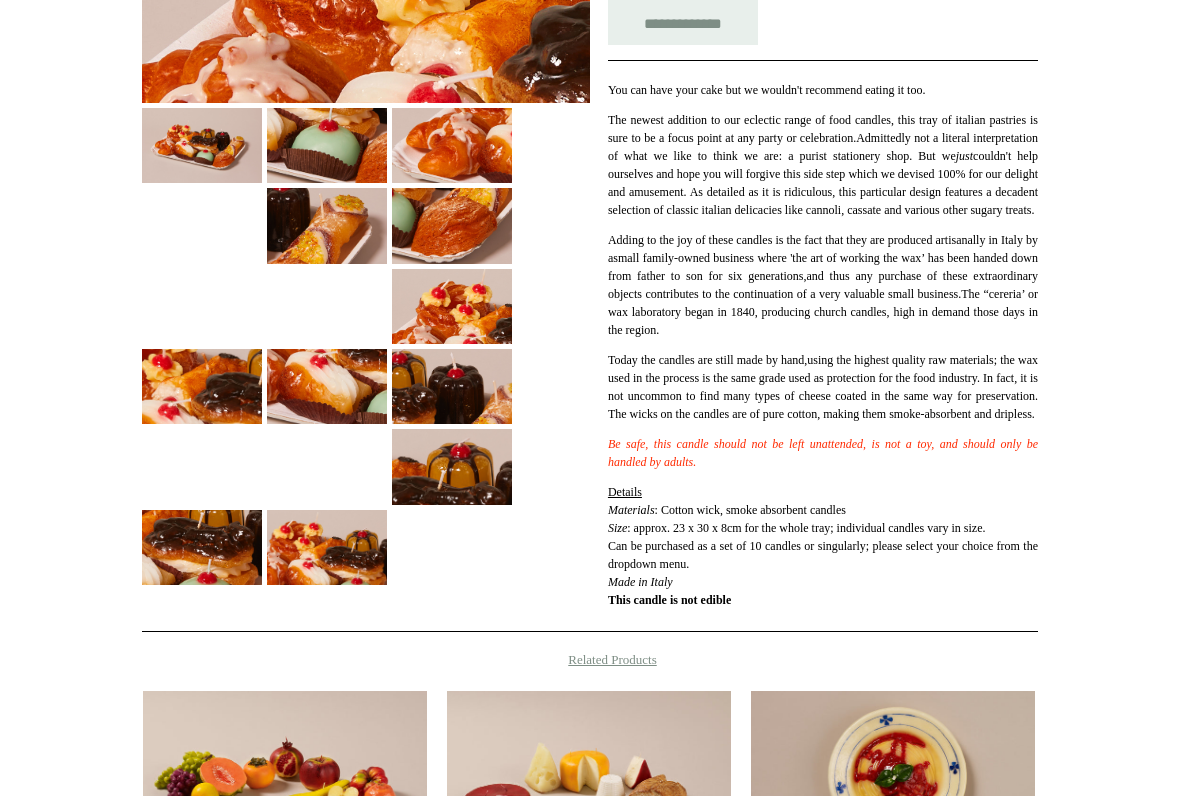 click at bounding box center [327, 225] 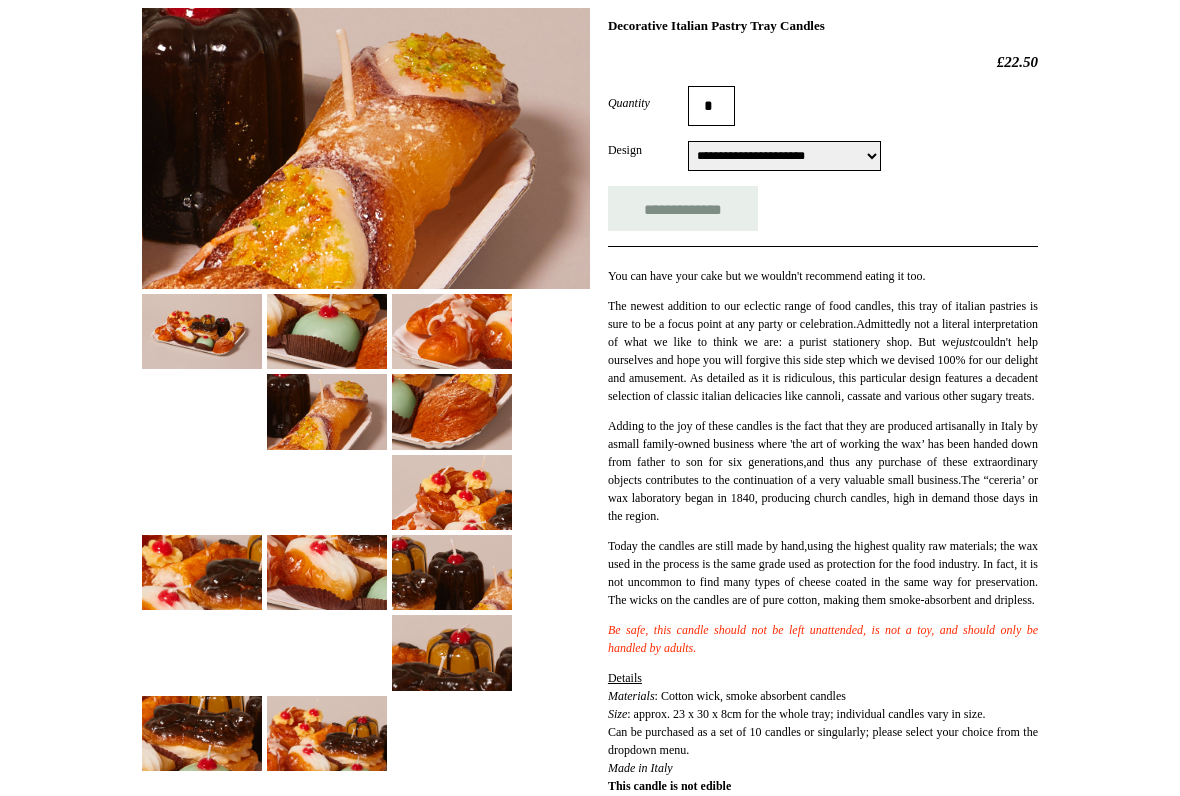 click on "**********" at bounding box center [784, 157] 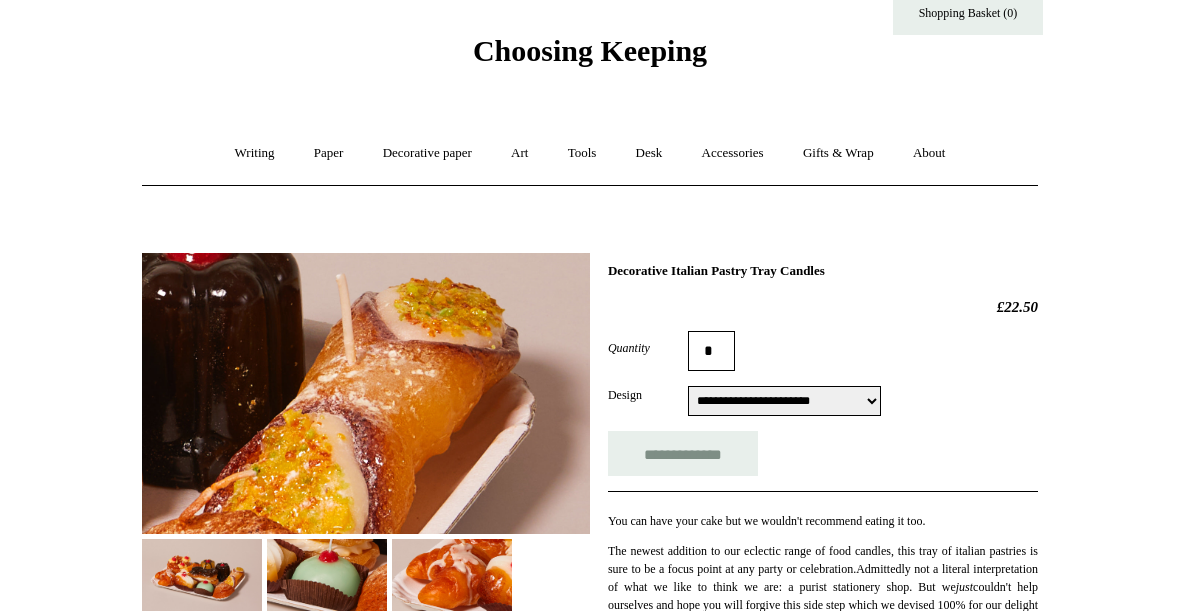 scroll, scrollTop: 0, scrollLeft: 0, axis: both 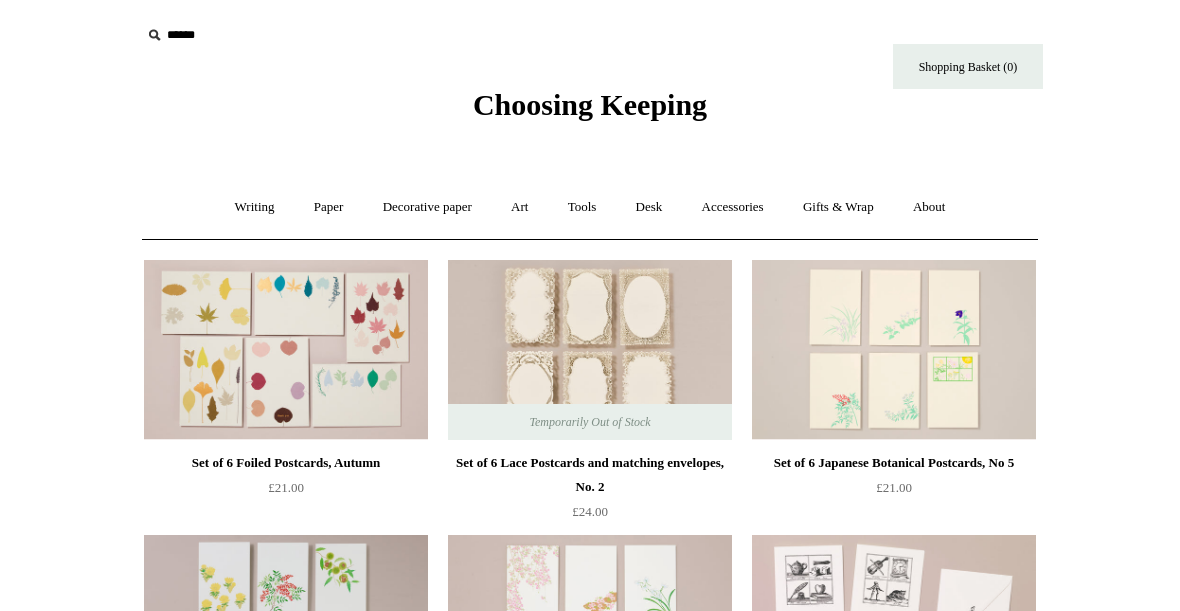 click on "Paper +" at bounding box center [329, 207] 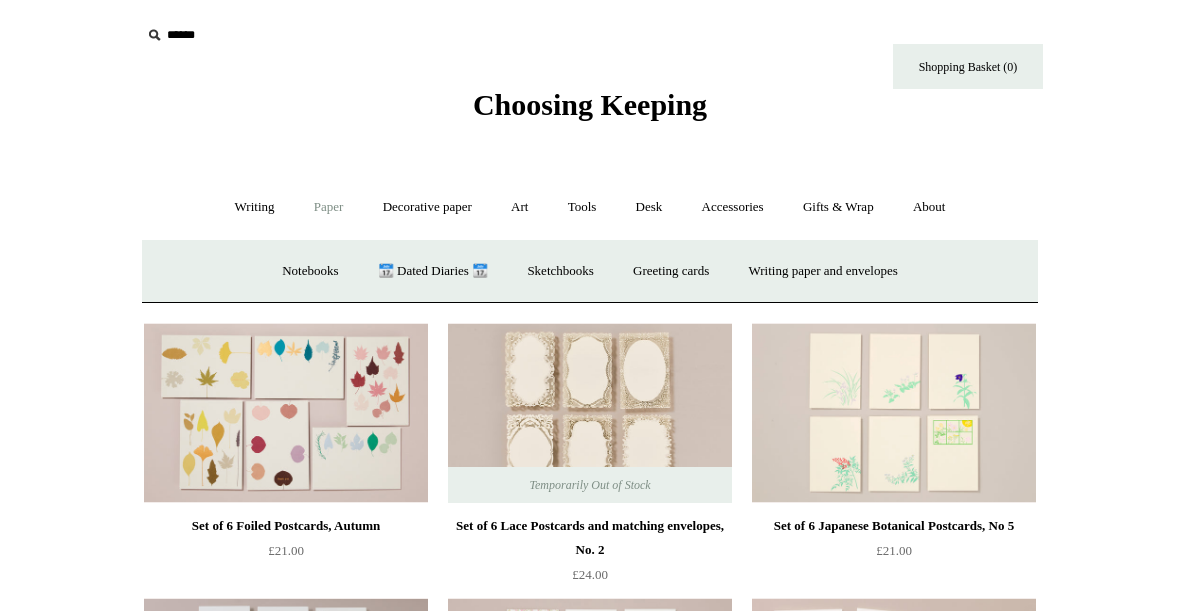 click on "Greeting cards +" at bounding box center [671, 271] 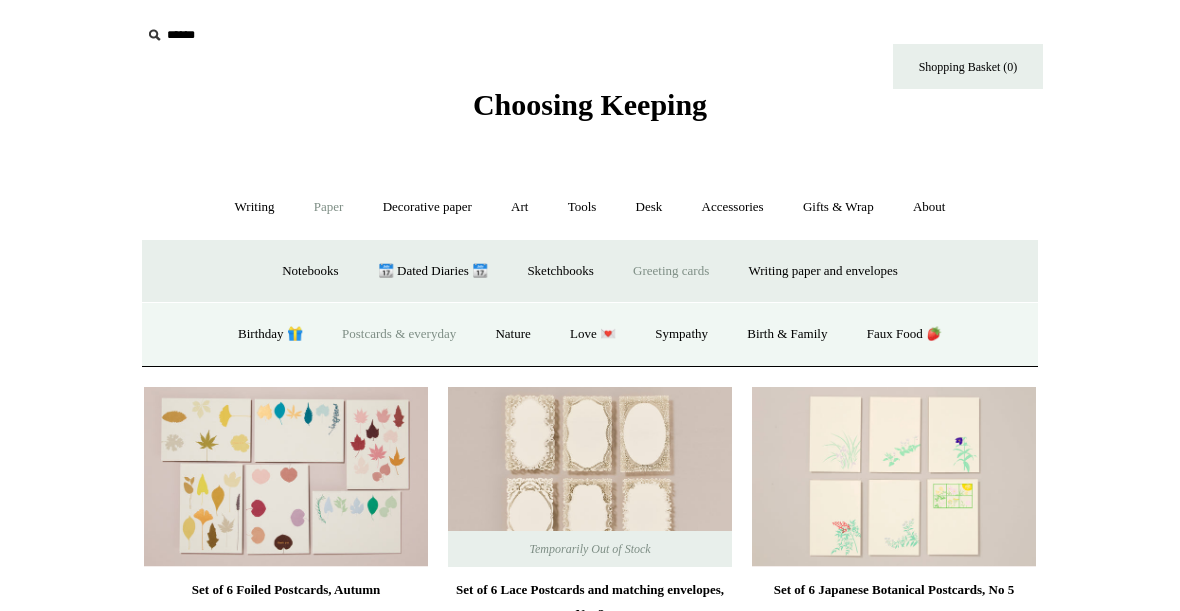 click on "Faux Food 🍓" at bounding box center (904, 334) 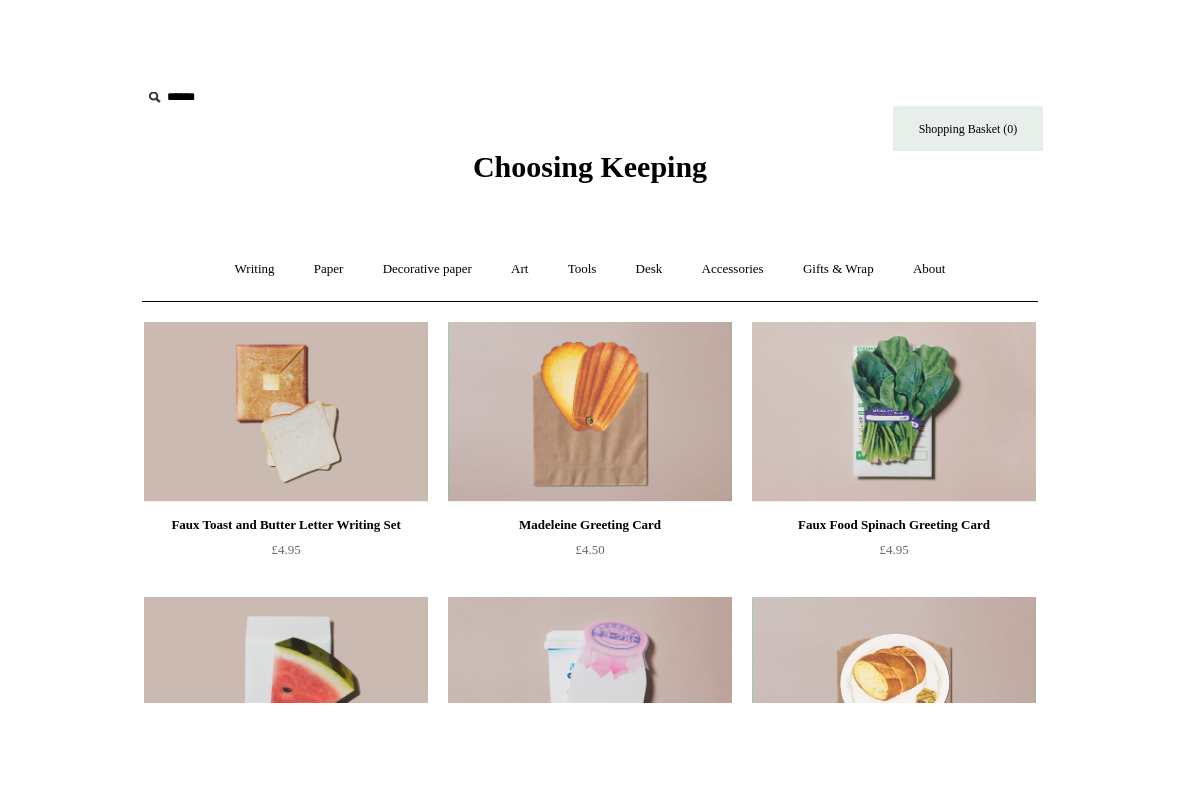 scroll, scrollTop: 0, scrollLeft: 0, axis: both 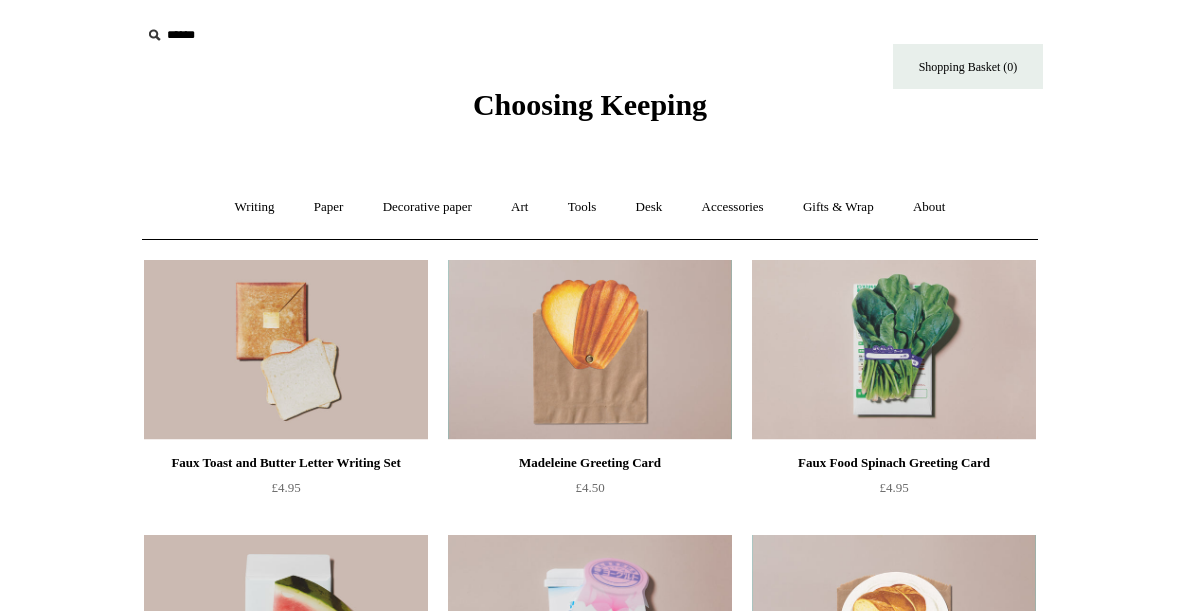 click on "Decorative paper +" at bounding box center (427, 207) 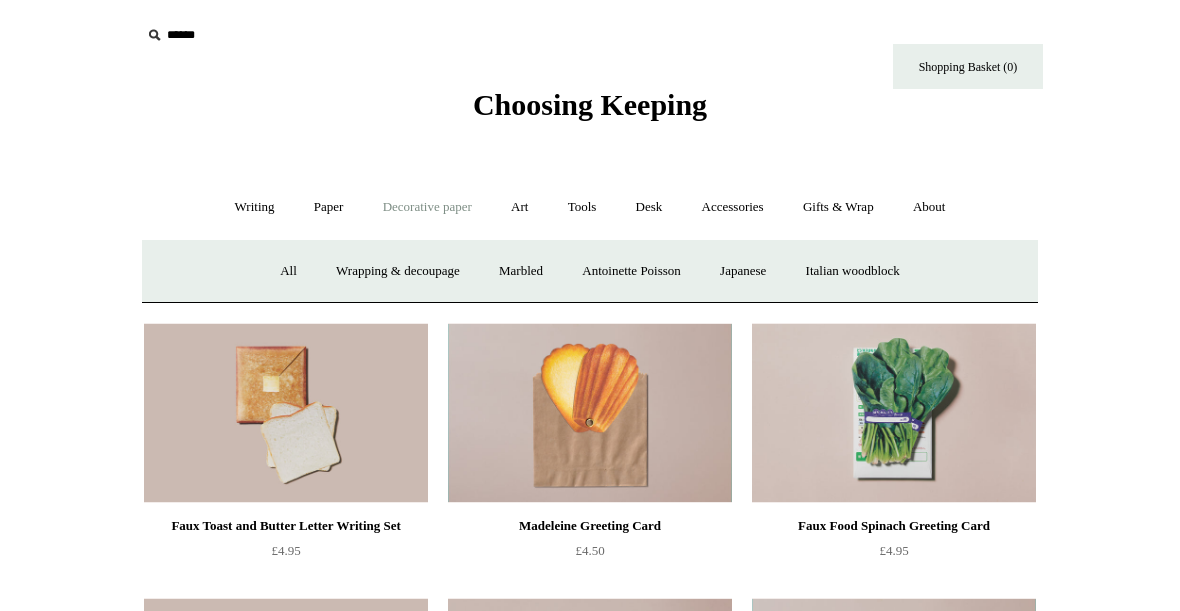 click on "Writing +" at bounding box center [255, 207] 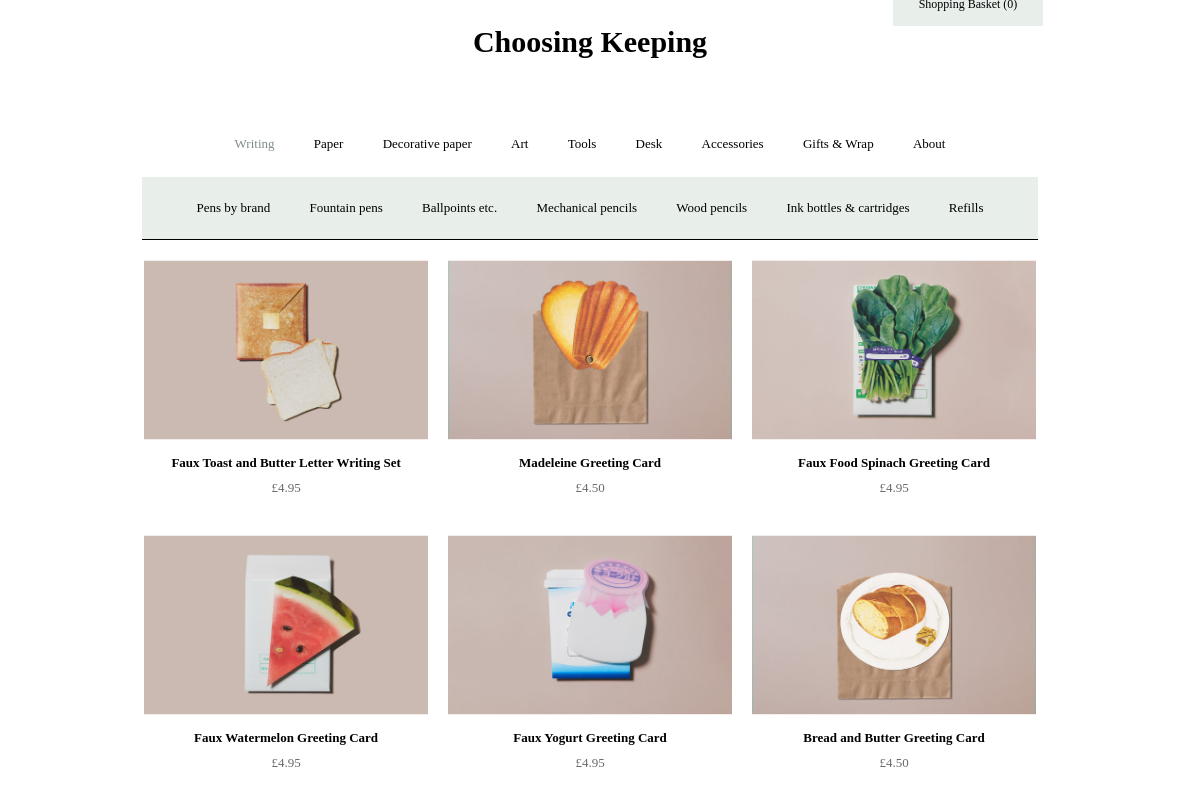 scroll, scrollTop: 63, scrollLeft: 0, axis: vertical 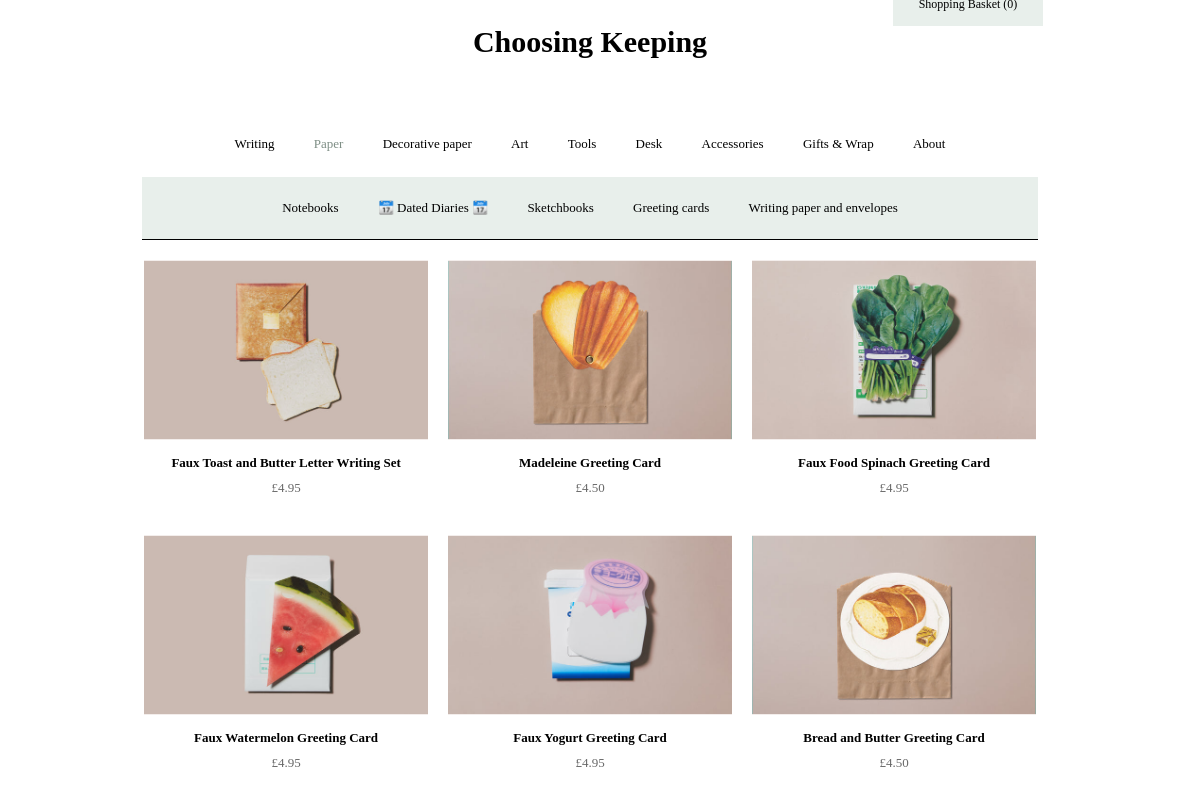 click on "Writing paper and envelopes +" at bounding box center (823, 208) 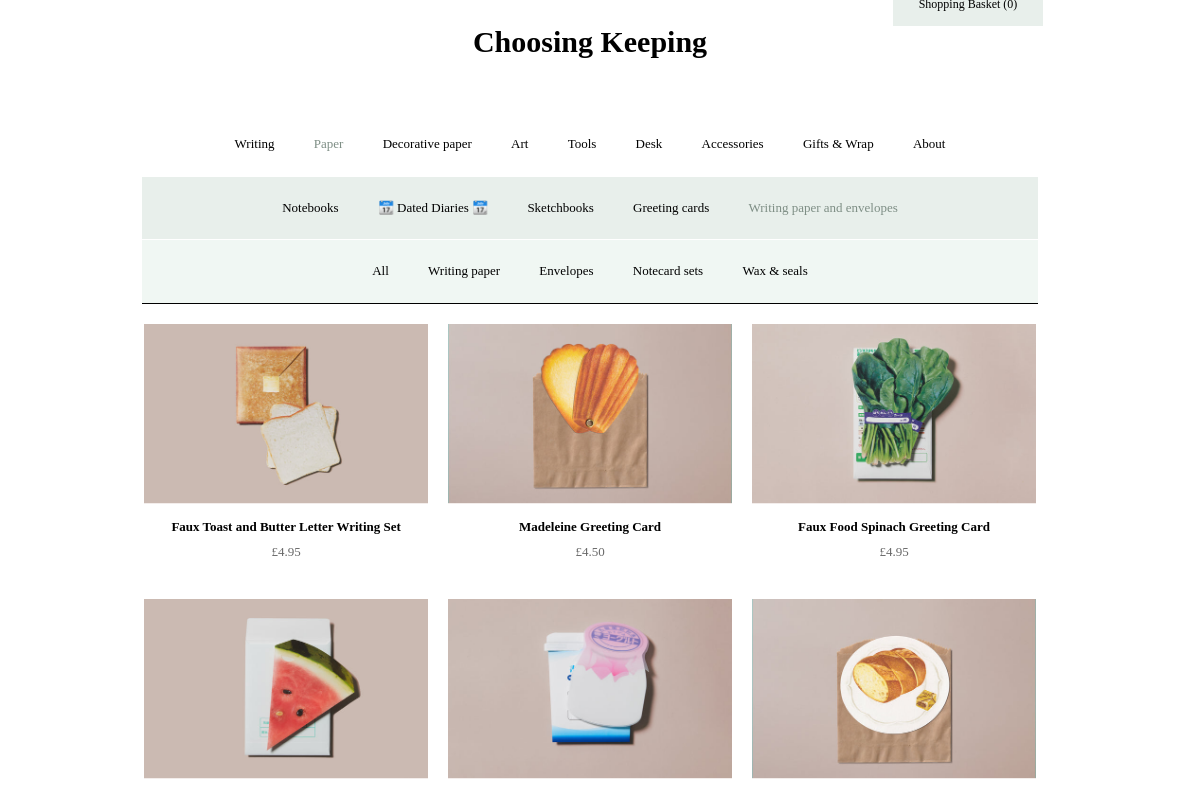 click on "All" at bounding box center [380, 271] 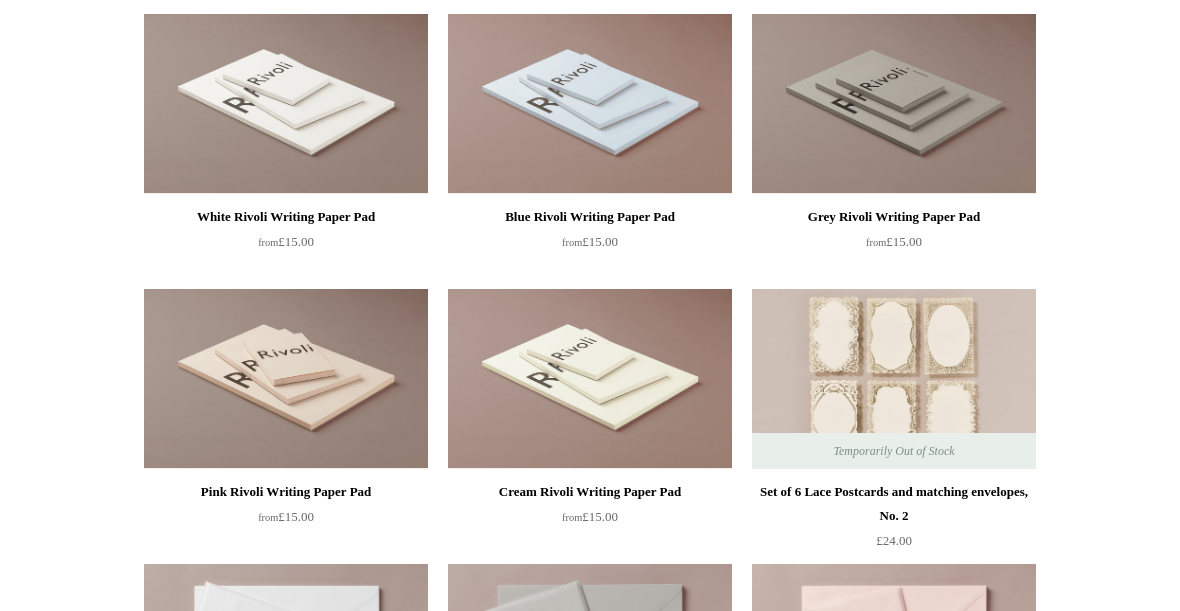 scroll, scrollTop: 0, scrollLeft: 0, axis: both 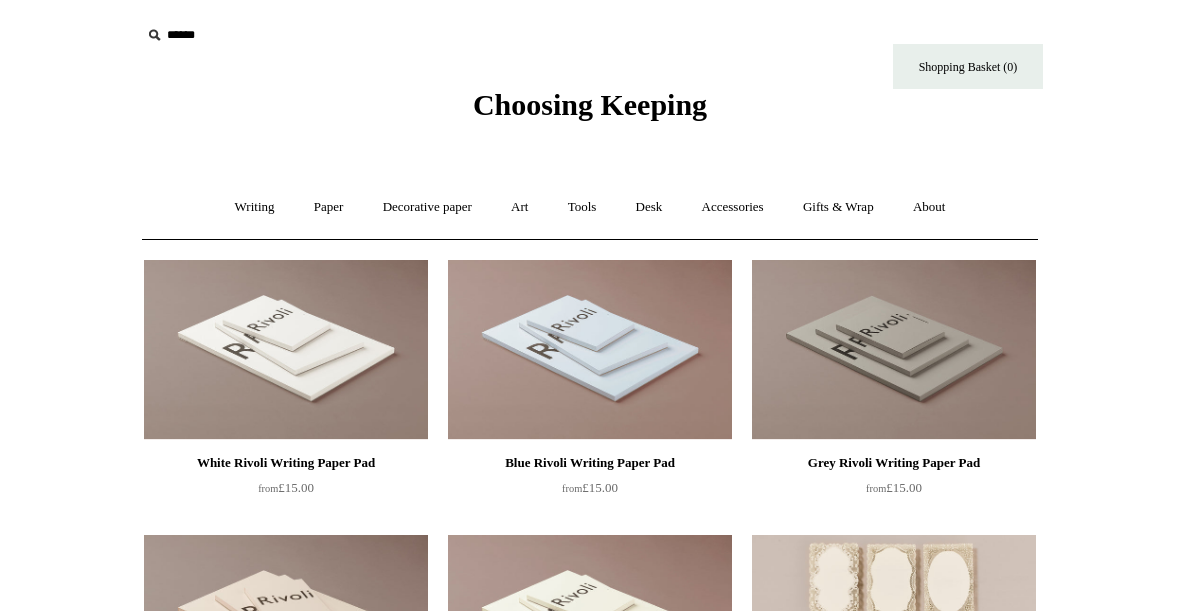 click on "Desk +" at bounding box center (649, 207) 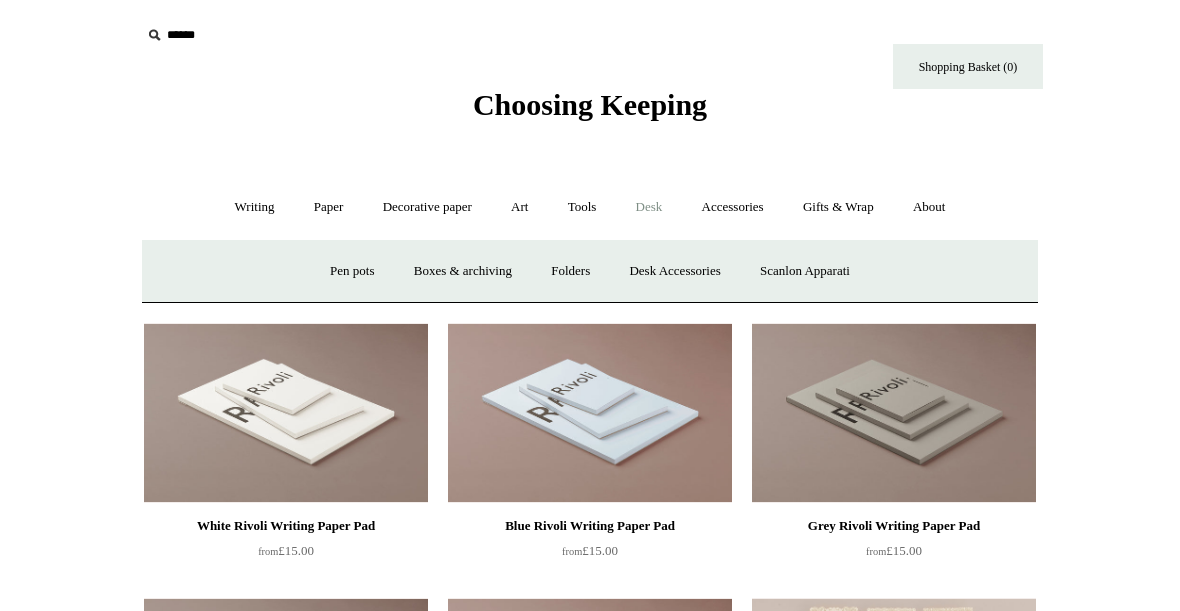 click on "Desk Accessories" at bounding box center [674, 271] 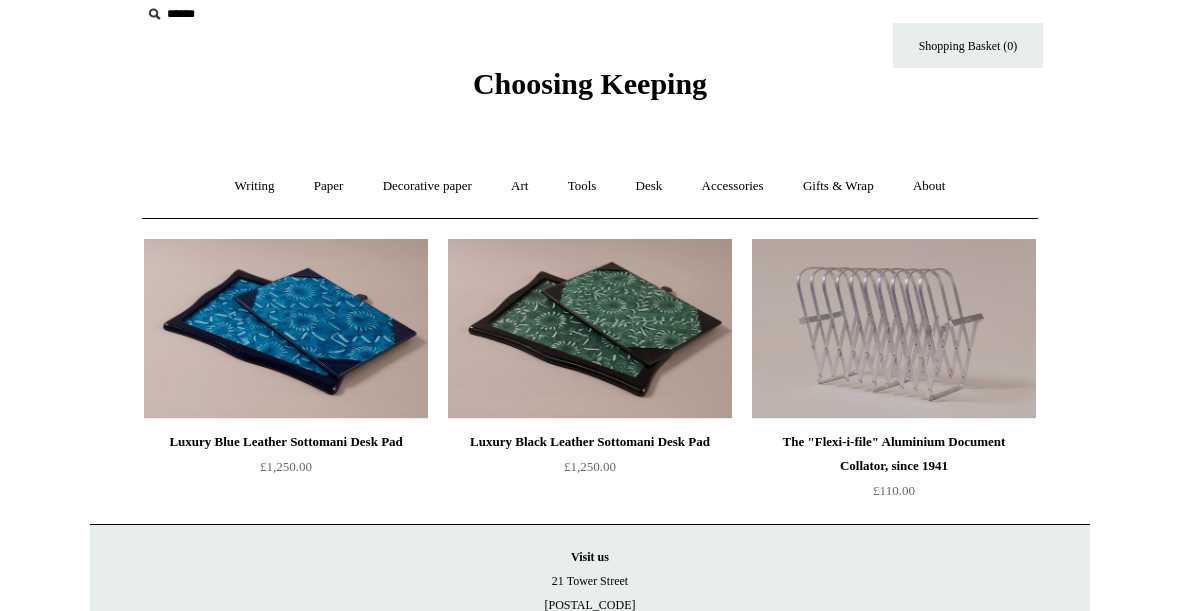 scroll, scrollTop: 0, scrollLeft: 0, axis: both 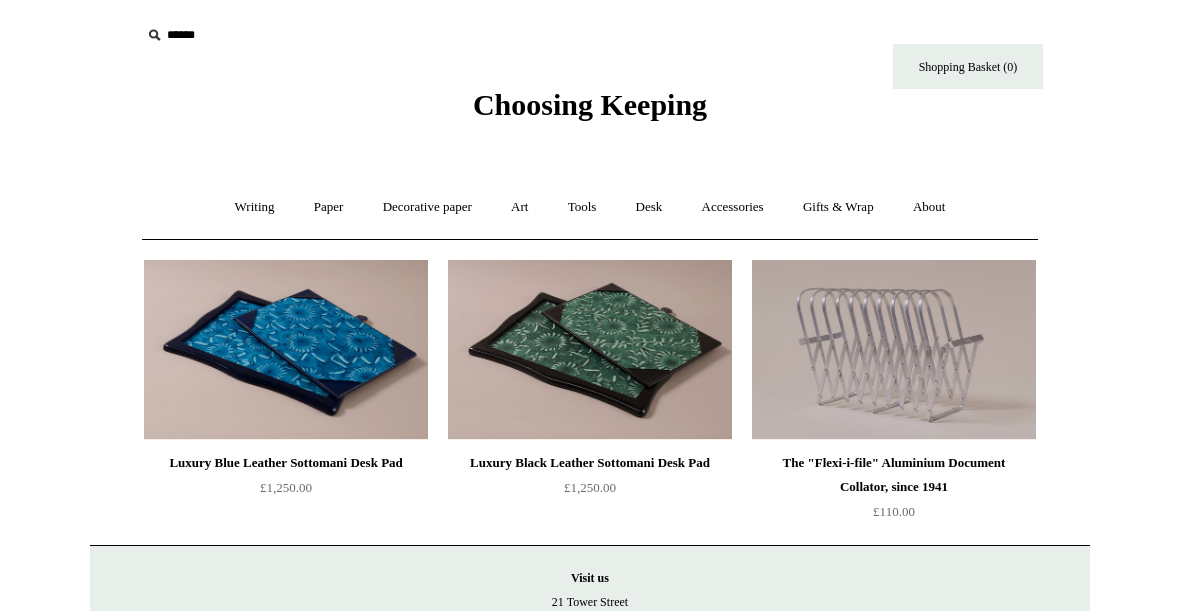 click on "Decorative paper +" at bounding box center [427, 207] 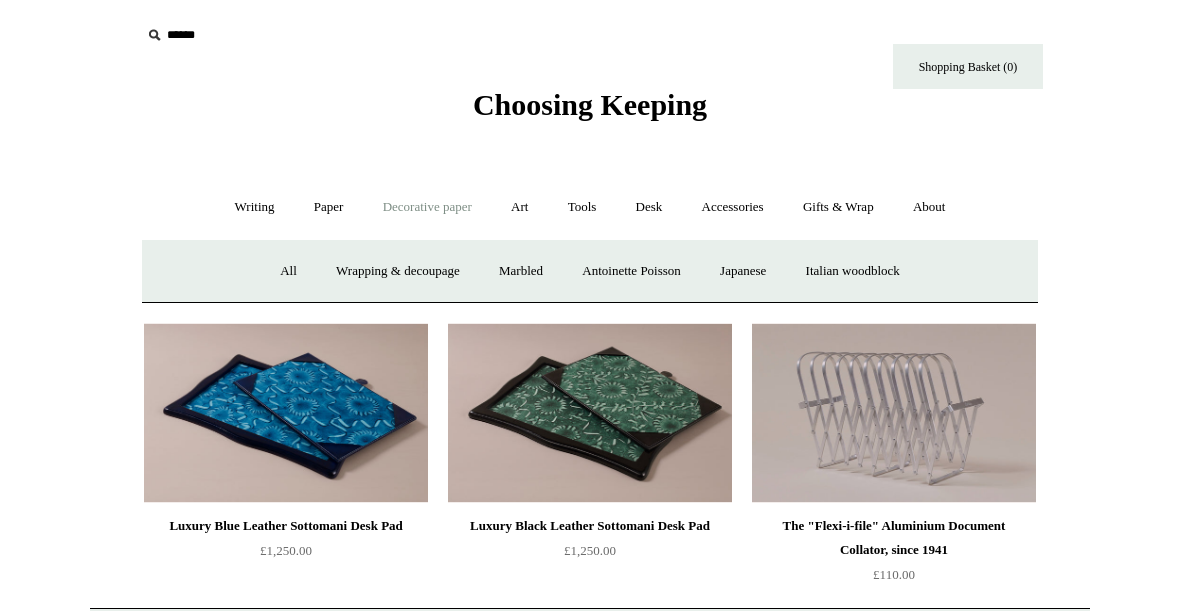 click on "Marbled" at bounding box center [521, 271] 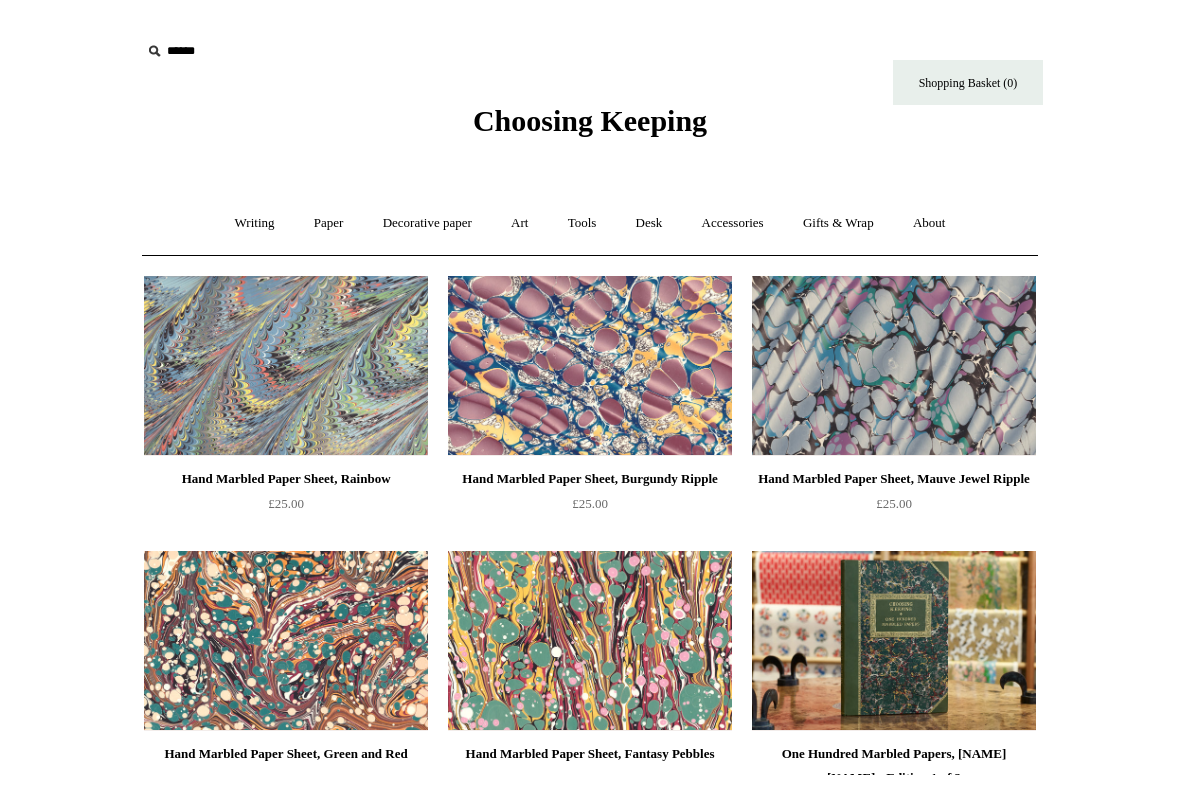scroll, scrollTop: 0, scrollLeft: 0, axis: both 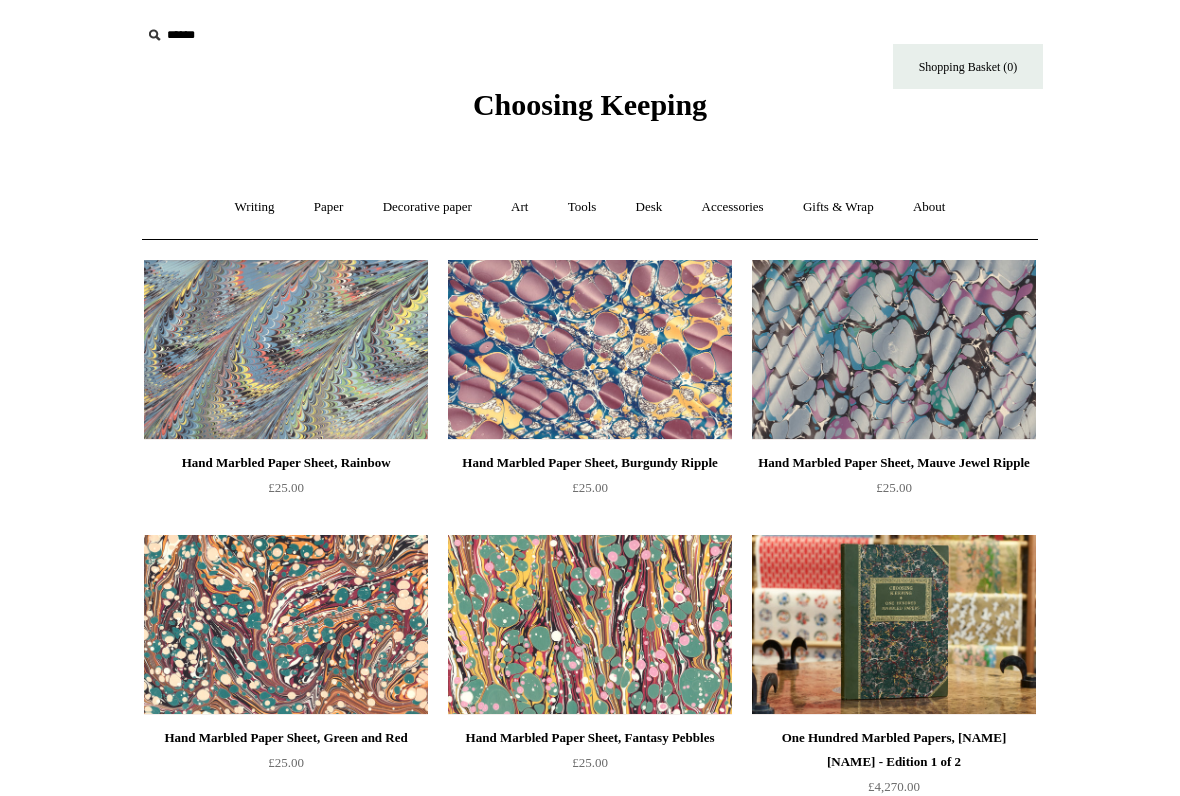 click on "Decorative paper +" at bounding box center [427, 207] 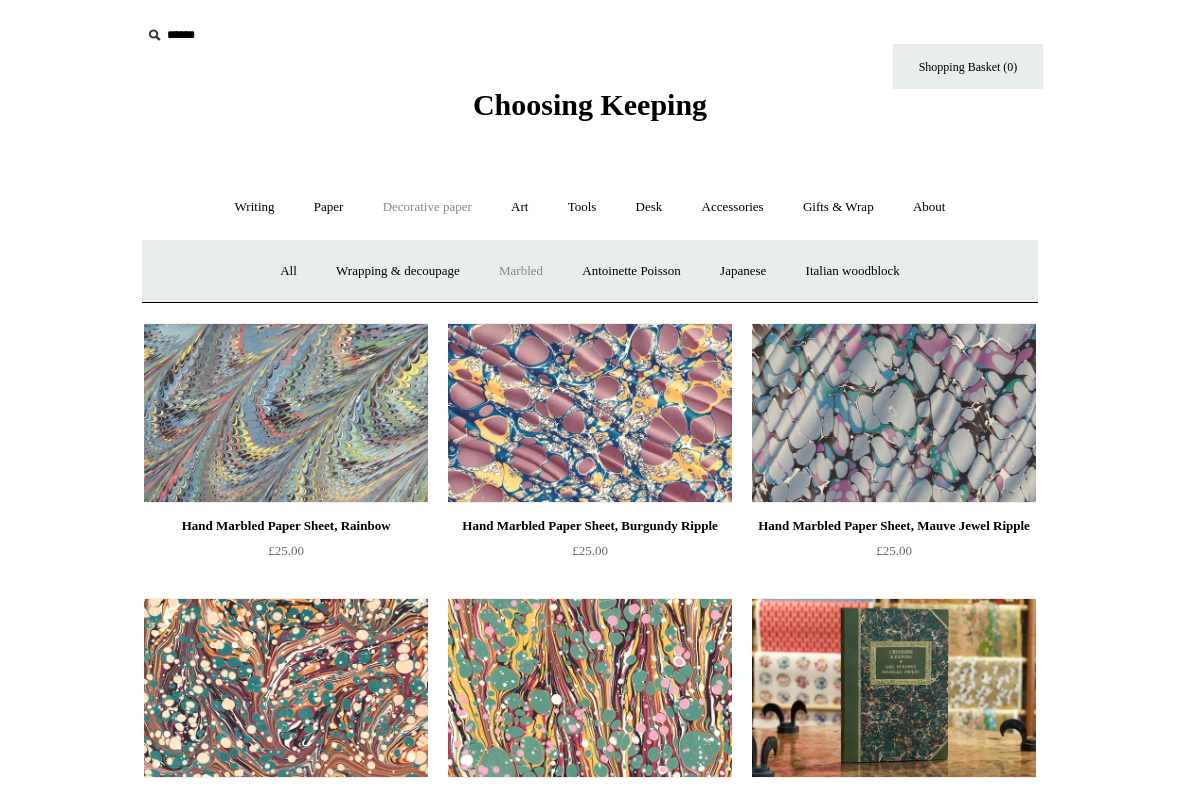 click on "Italian woodblock" at bounding box center (853, 271) 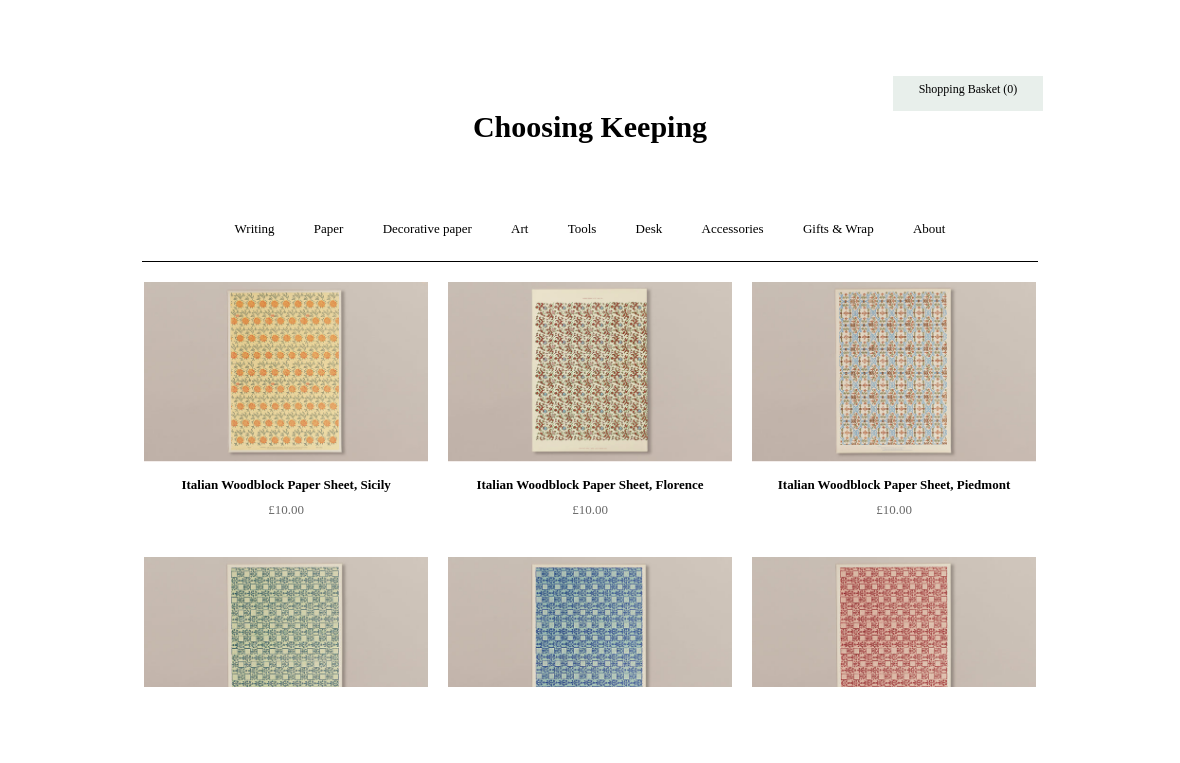 scroll, scrollTop: 0, scrollLeft: 0, axis: both 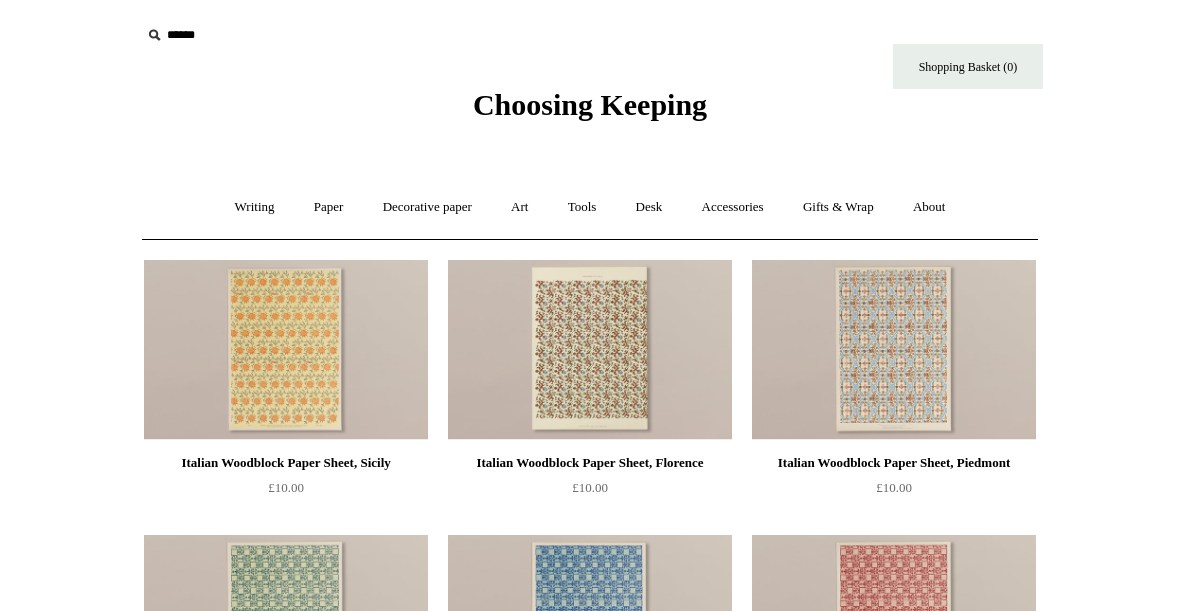 click on "Gifts & Wrap +" at bounding box center (838, 207) 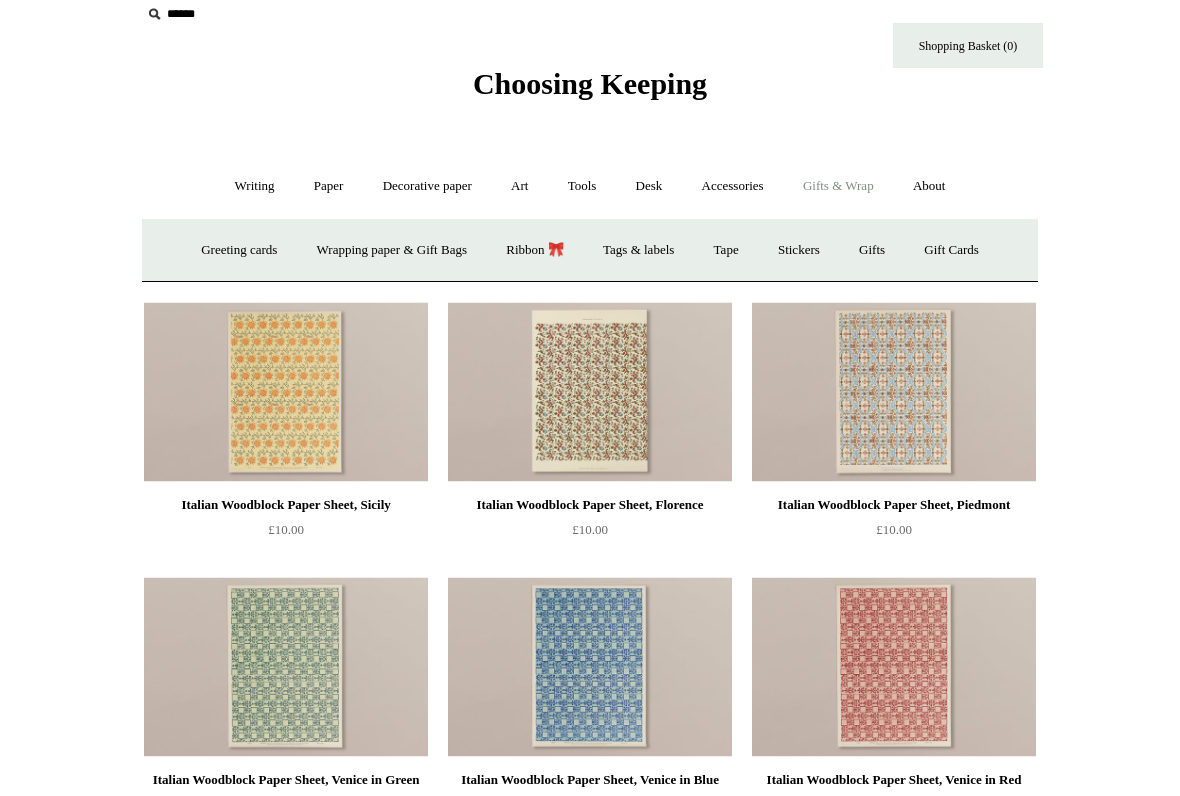 scroll, scrollTop: 21, scrollLeft: 0, axis: vertical 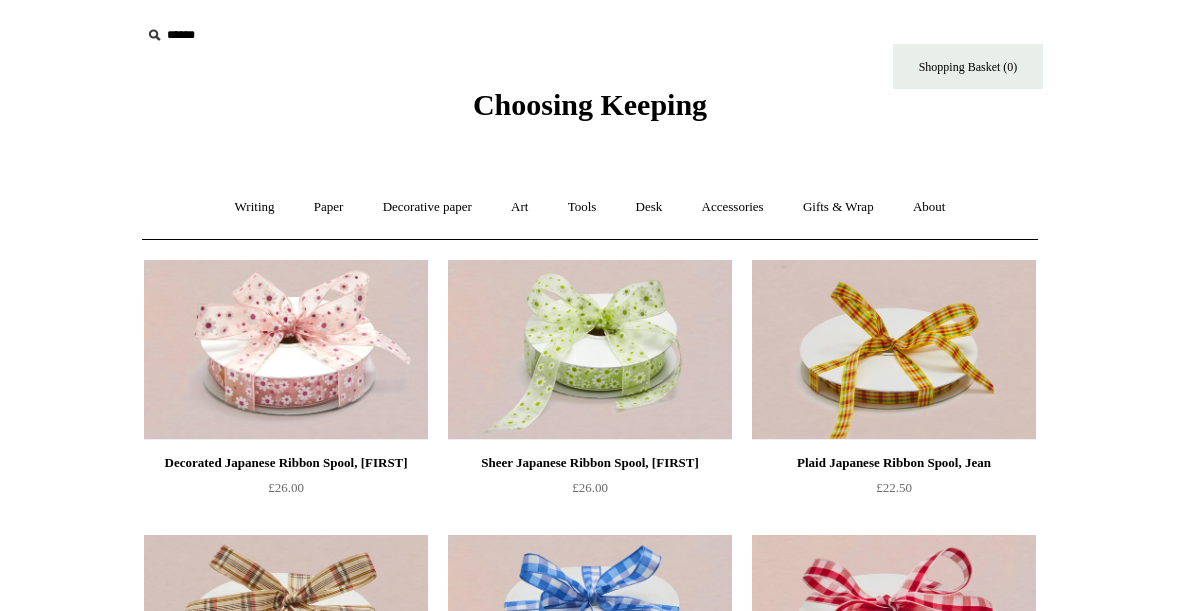 click on "Gifts & Wrap +" at bounding box center [838, 207] 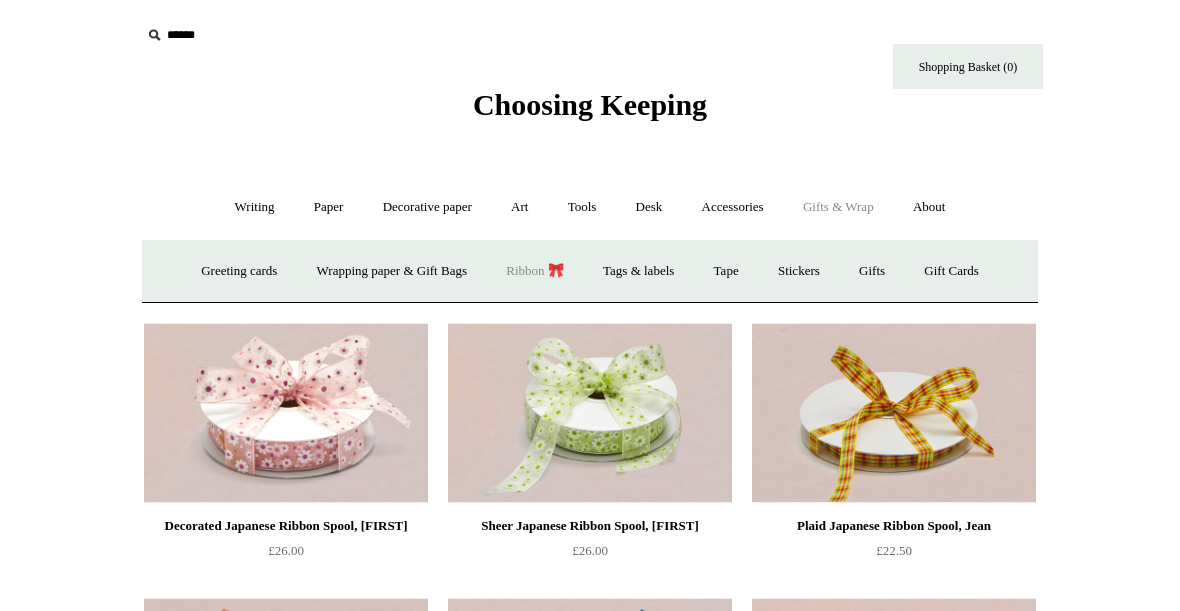 click on "Stickers" at bounding box center [799, 271] 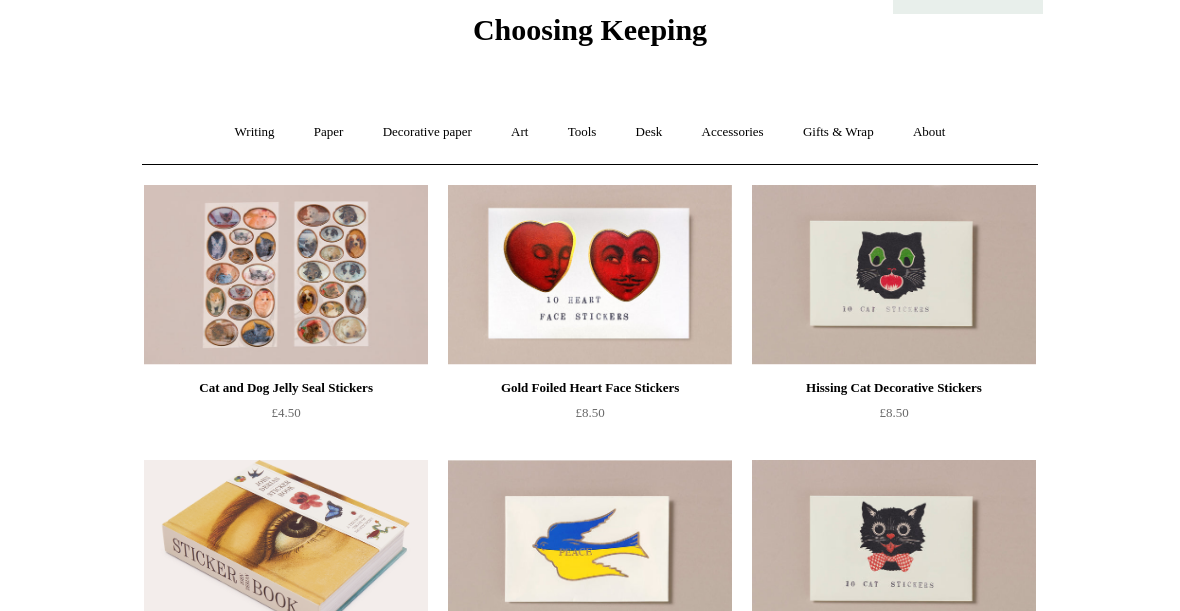 scroll, scrollTop: 0, scrollLeft: 0, axis: both 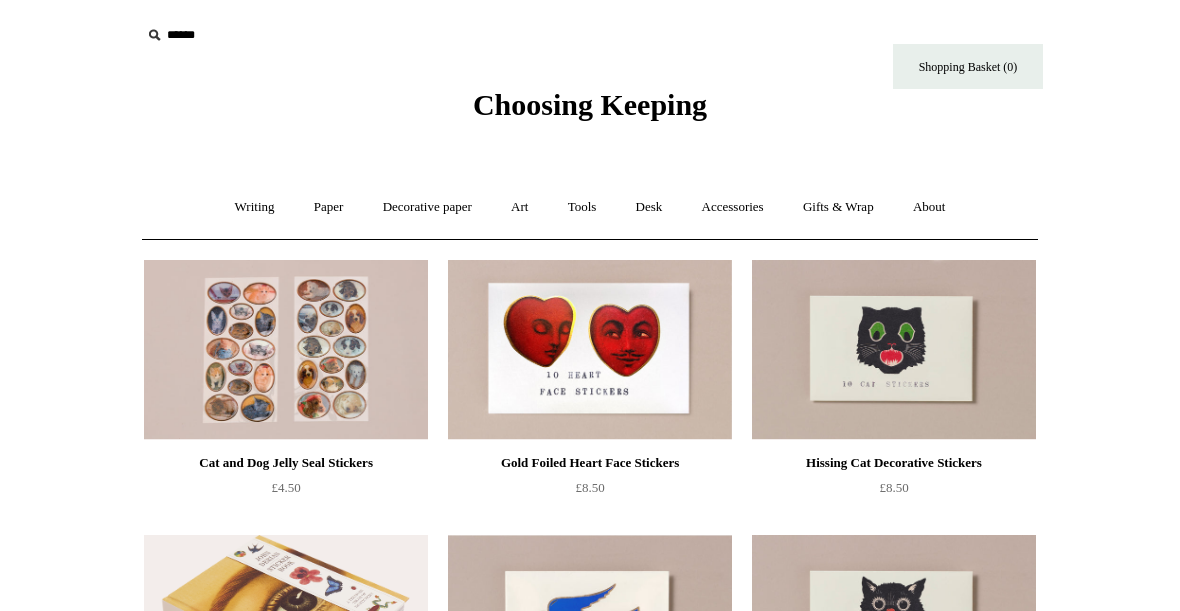 click on "Gifts & Wrap +" at bounding box center (838, 207) 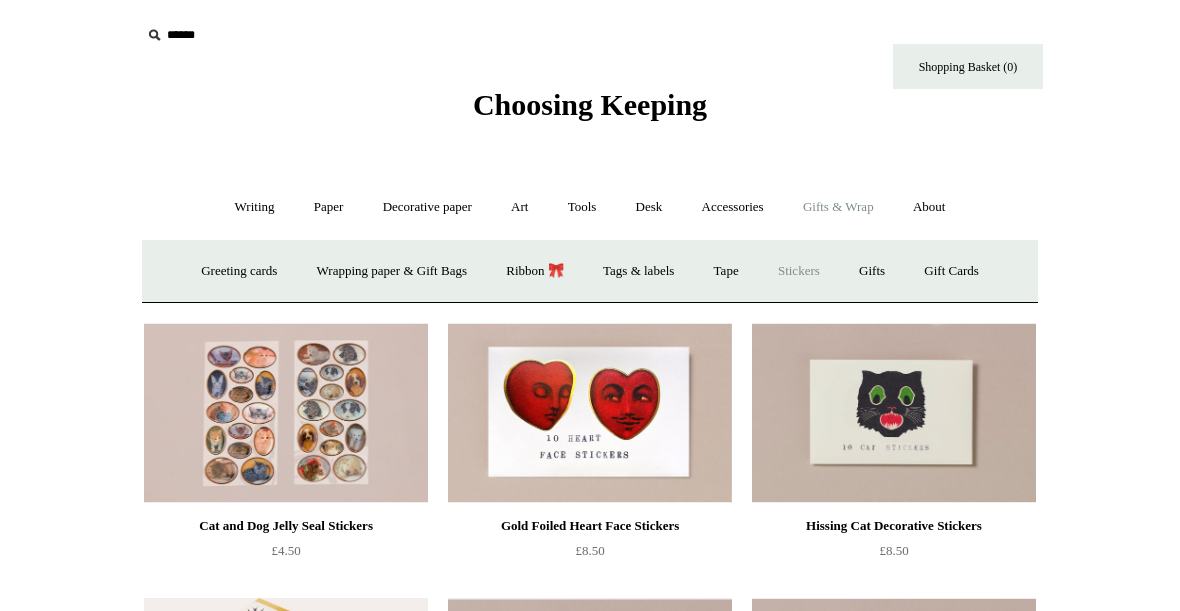 click on "Gifts +" at bounding box center [872, 271] 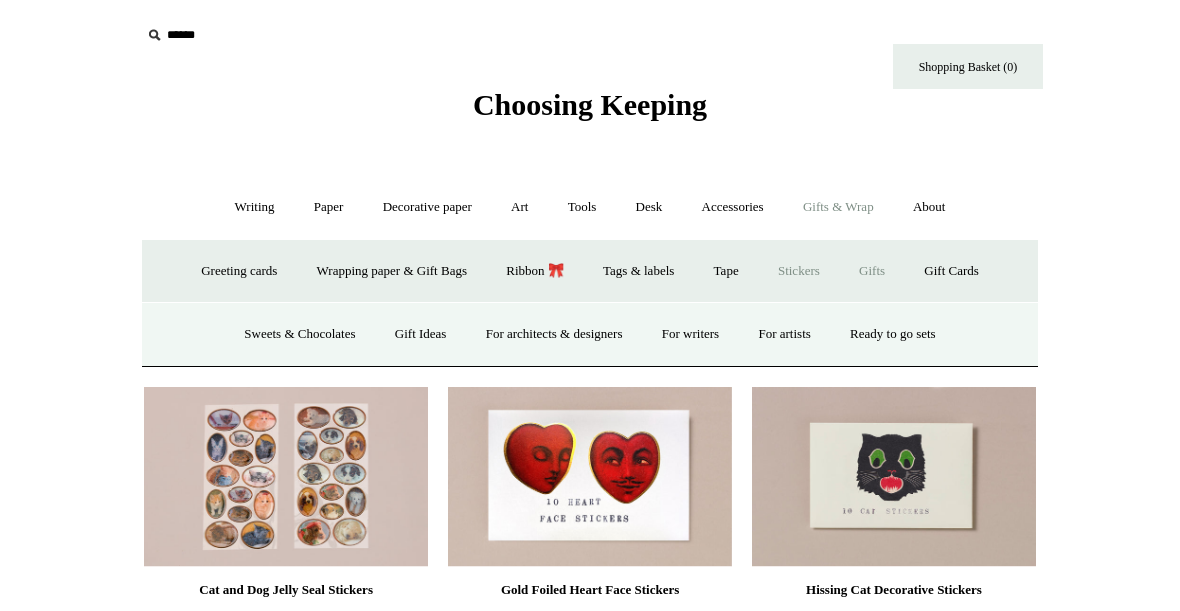 click on "For writers" at bounding box center [690, 334] 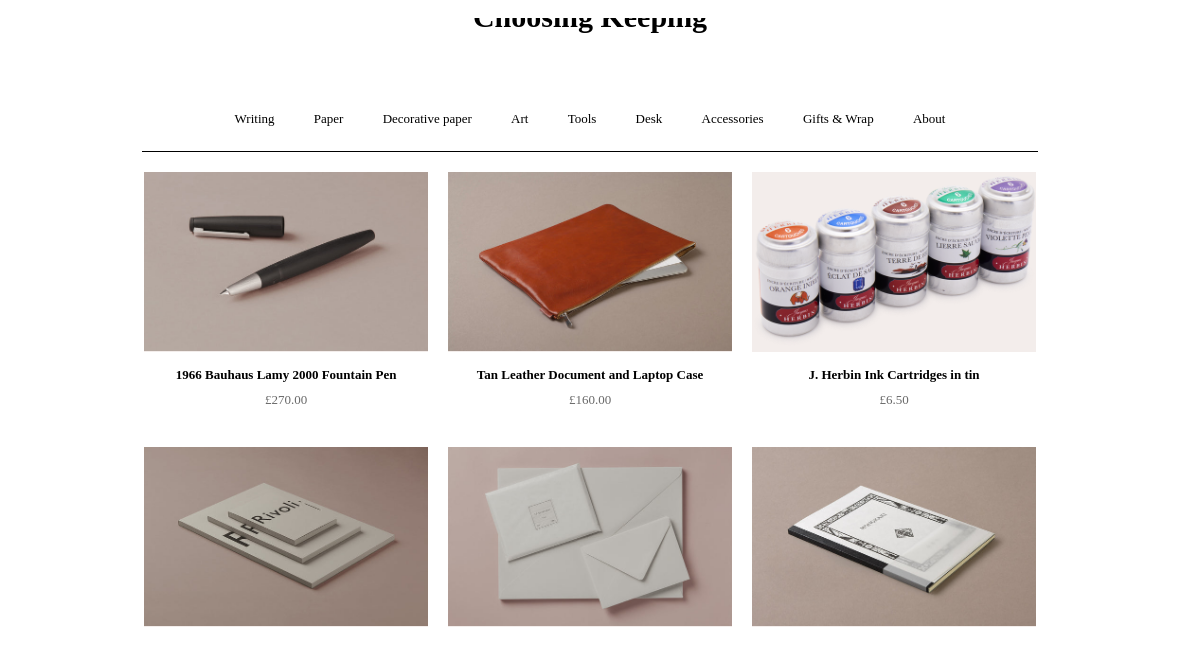 scroll, scrollTop: 0, scrollLeft: 0, axis: both 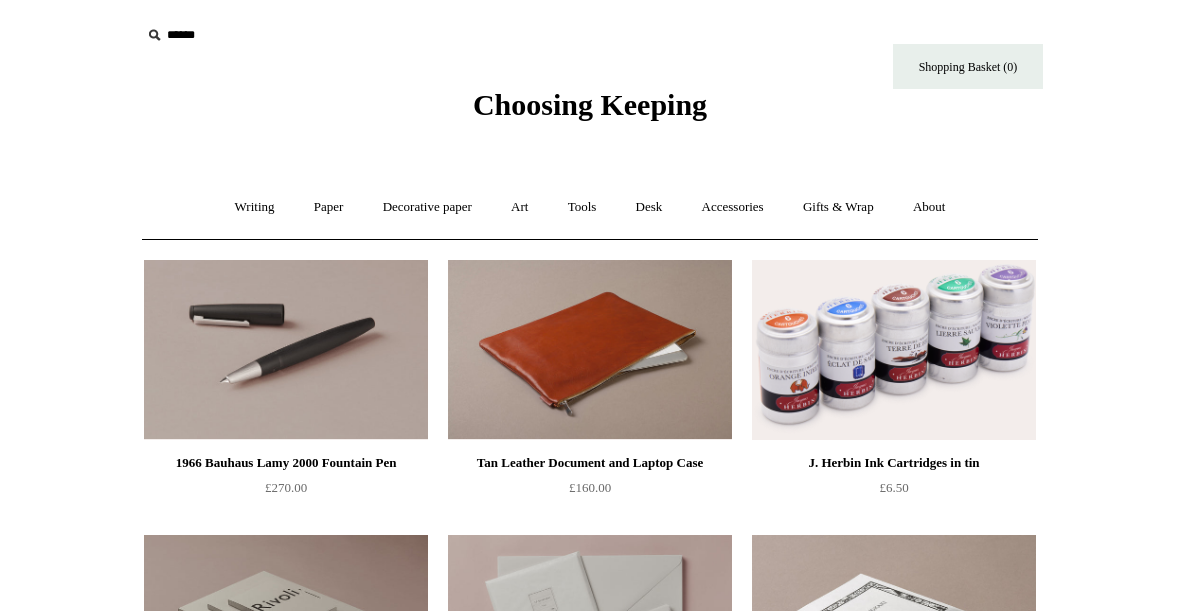 click on "Accessories +" at bounding box center [733, 207] 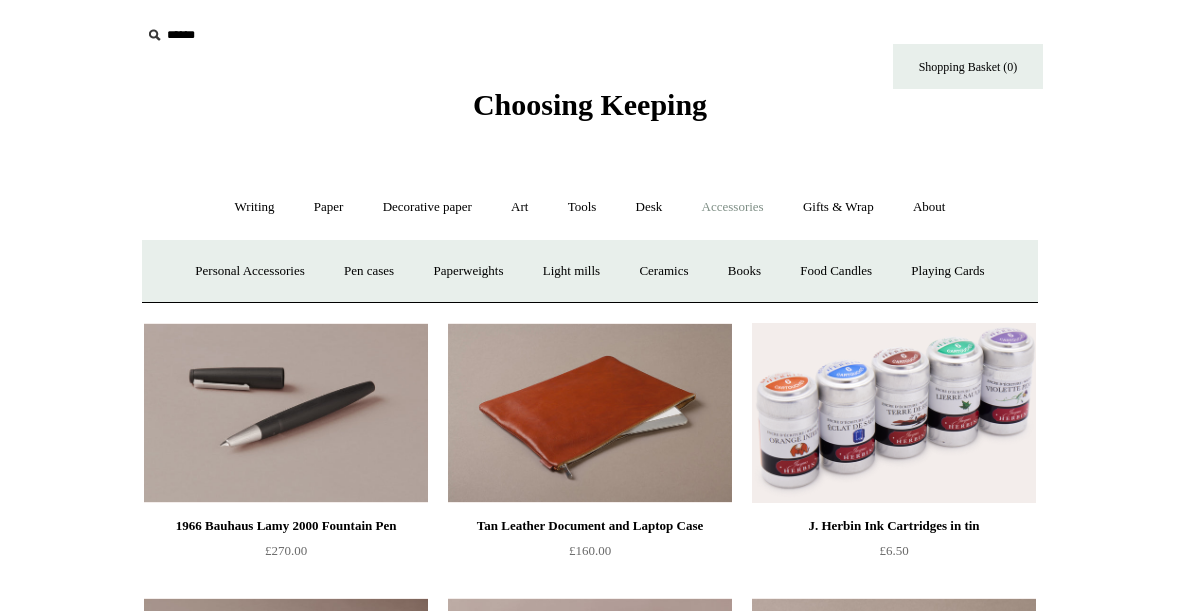 click on "Gifts & Wrap +" at bounding box center (838, 207) 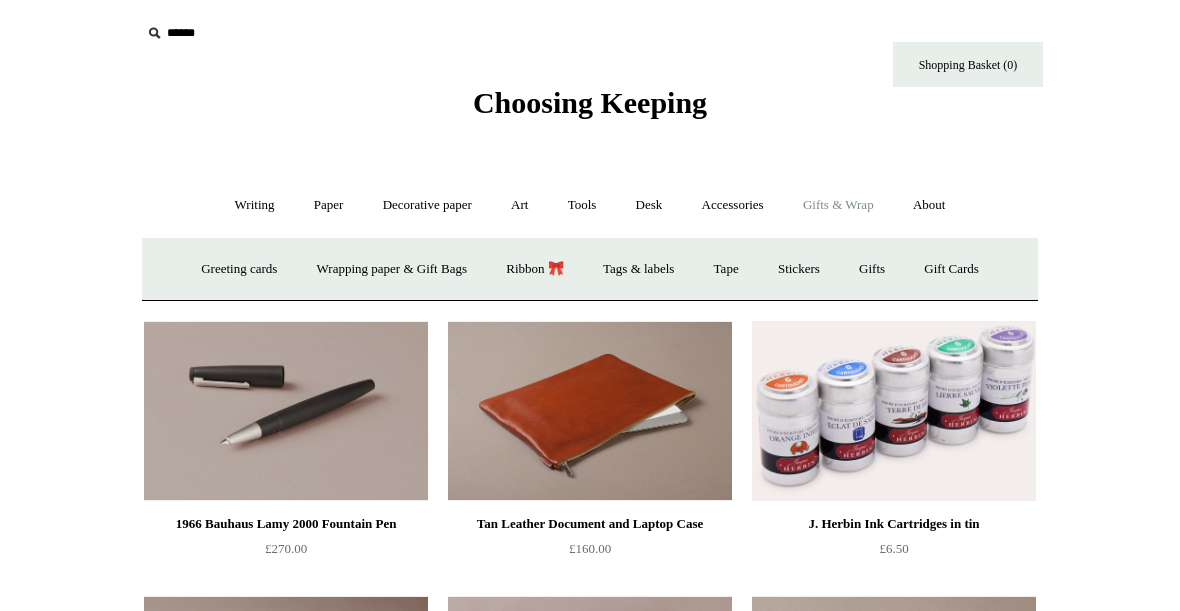 scroll, scrollTop: 1, scrollLeft: 0, axis: vertical 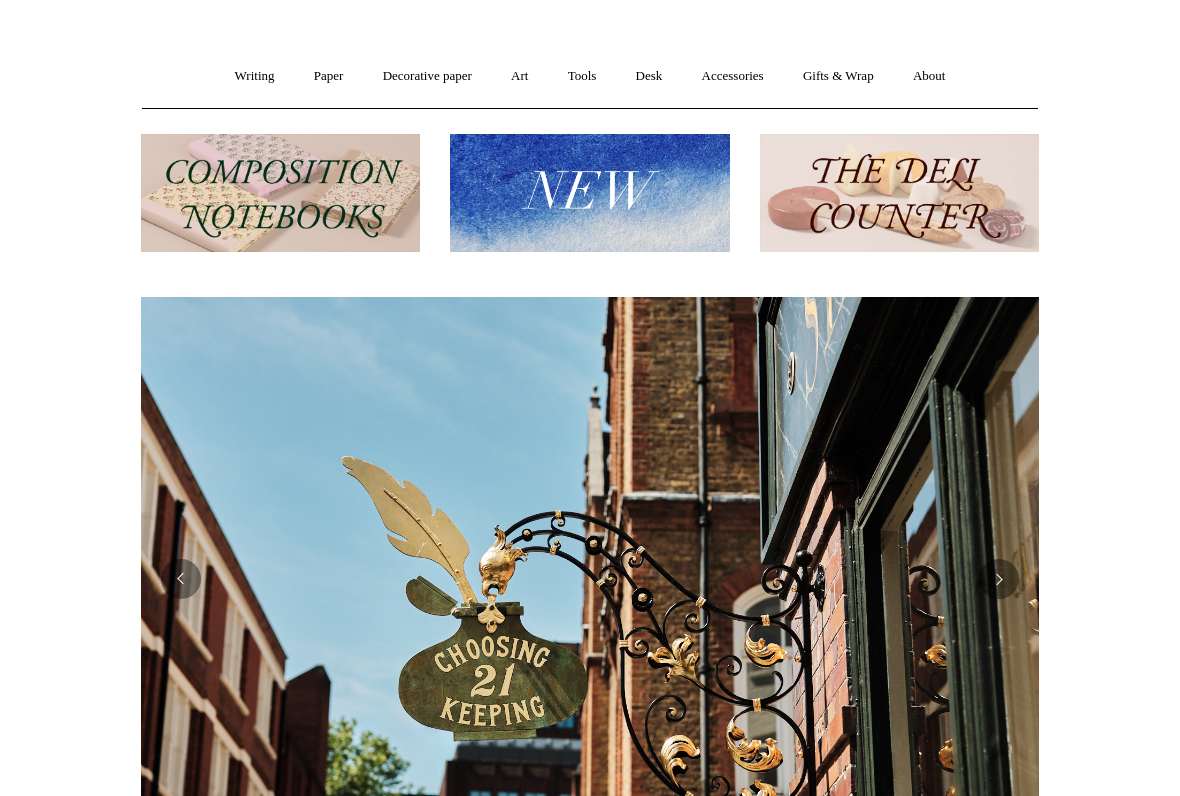 click at bounding box center [899, 193] 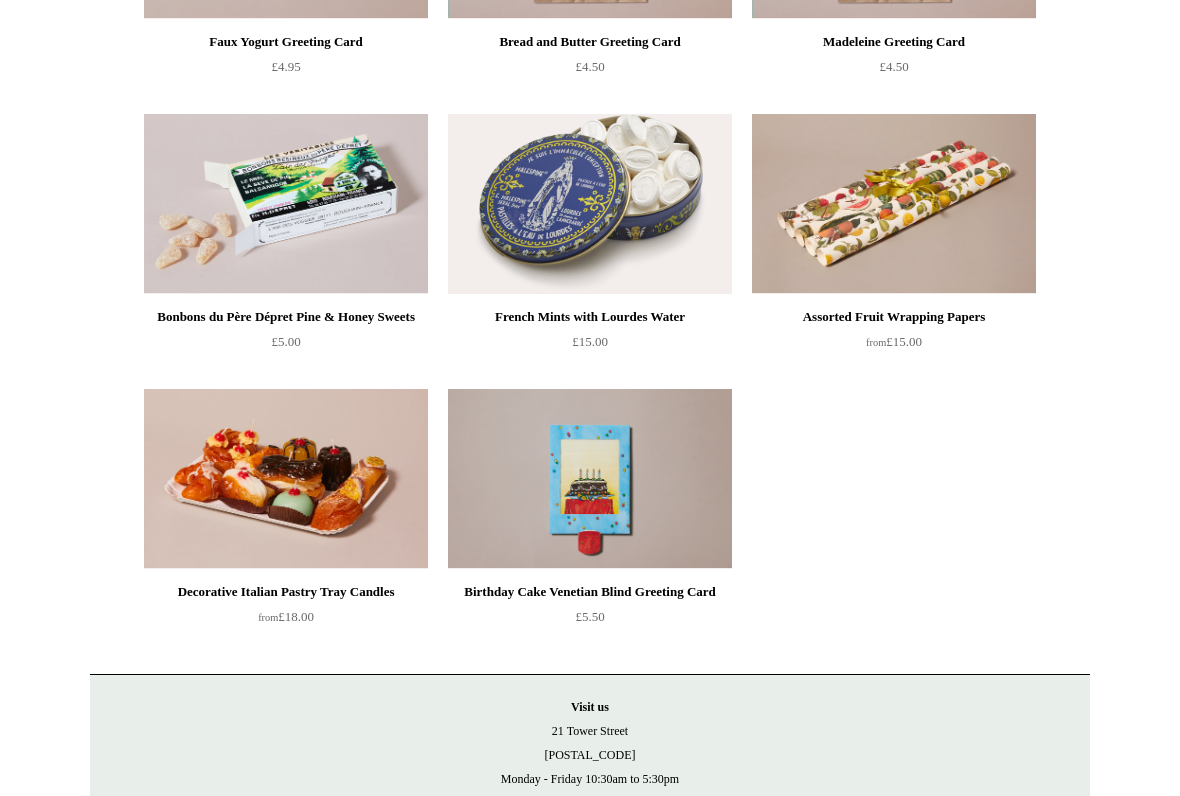 scroll, scrollTop: 1521, scrollLeft: 0, axis: vertical 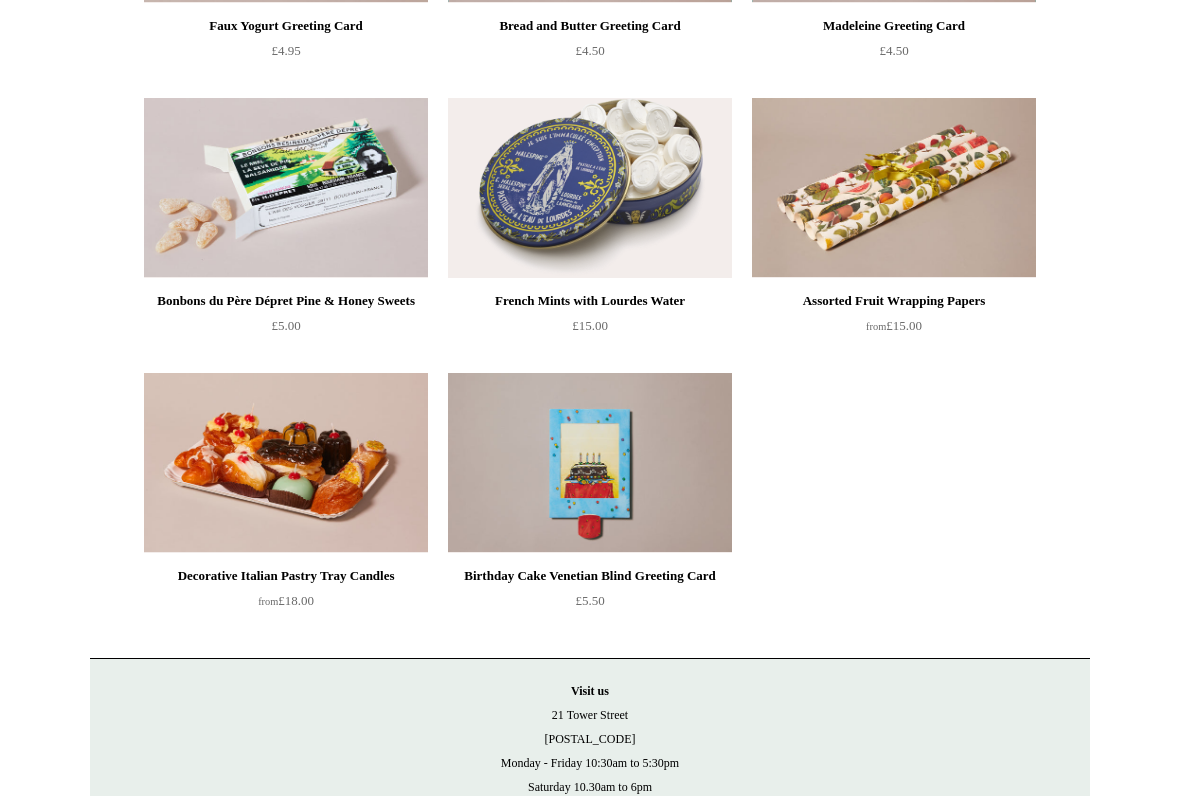 click at bounding box center (590, 463) 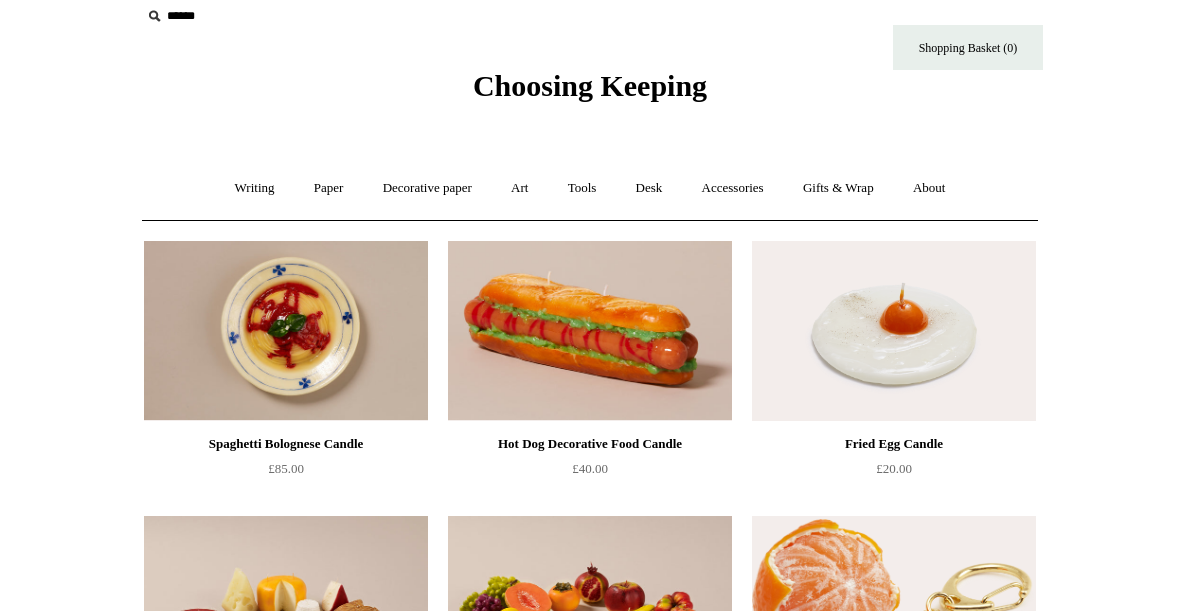 scroll, scrollTop: 0, scrollLeft: 0, axis: both 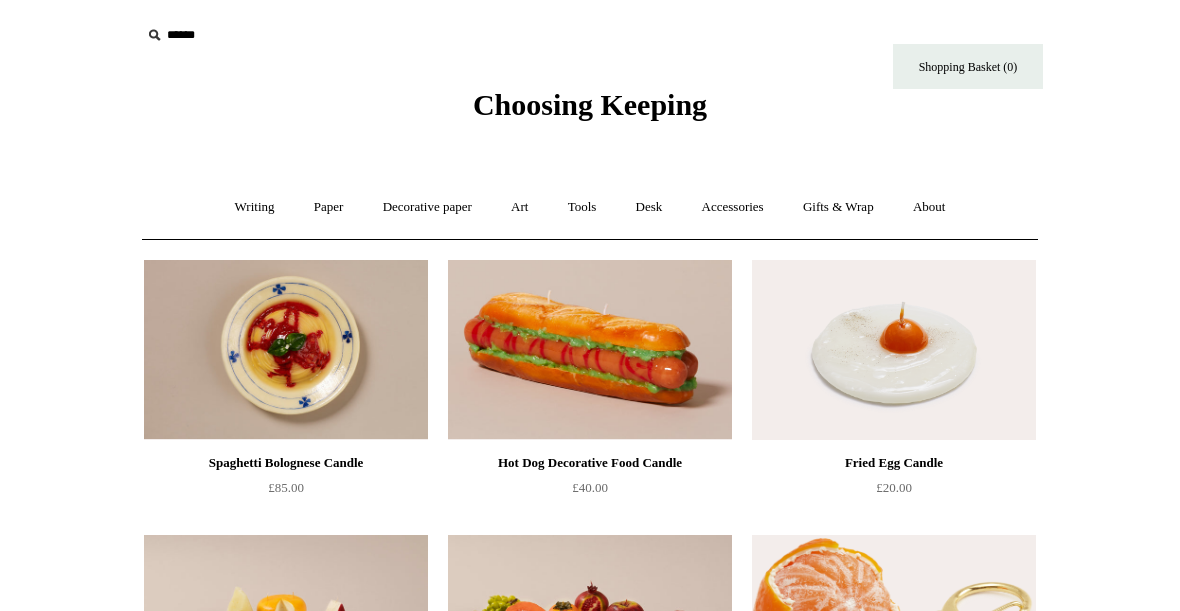click on "Choosing Keeping" at bounding box center [590, 104] 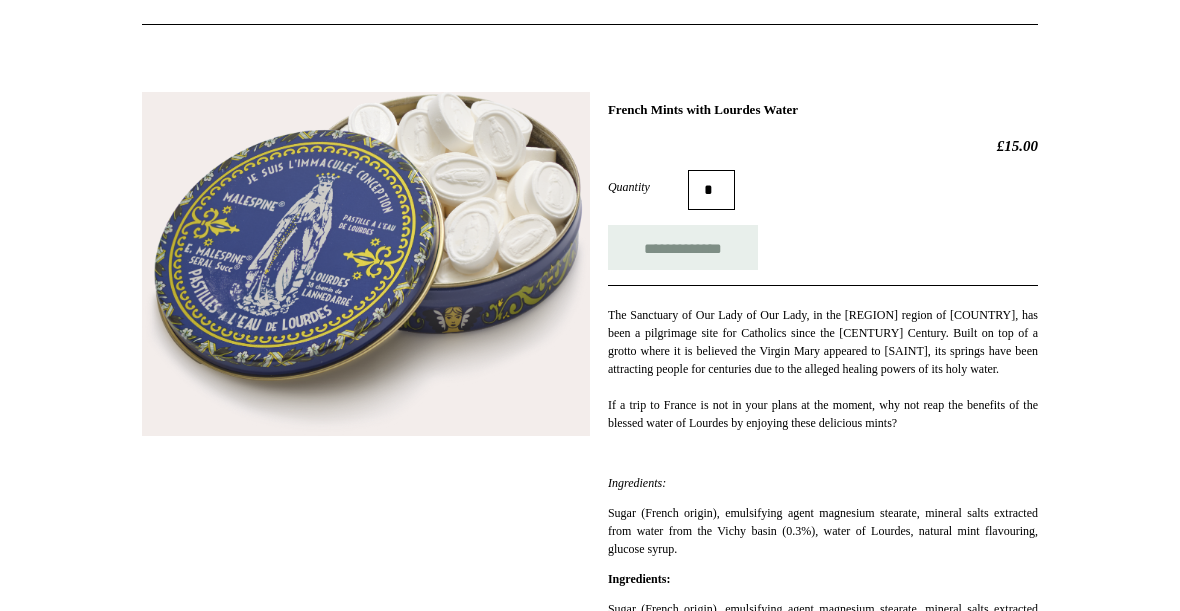 scroll, scrollTop: 0, scrollLeft: 0, axis: both 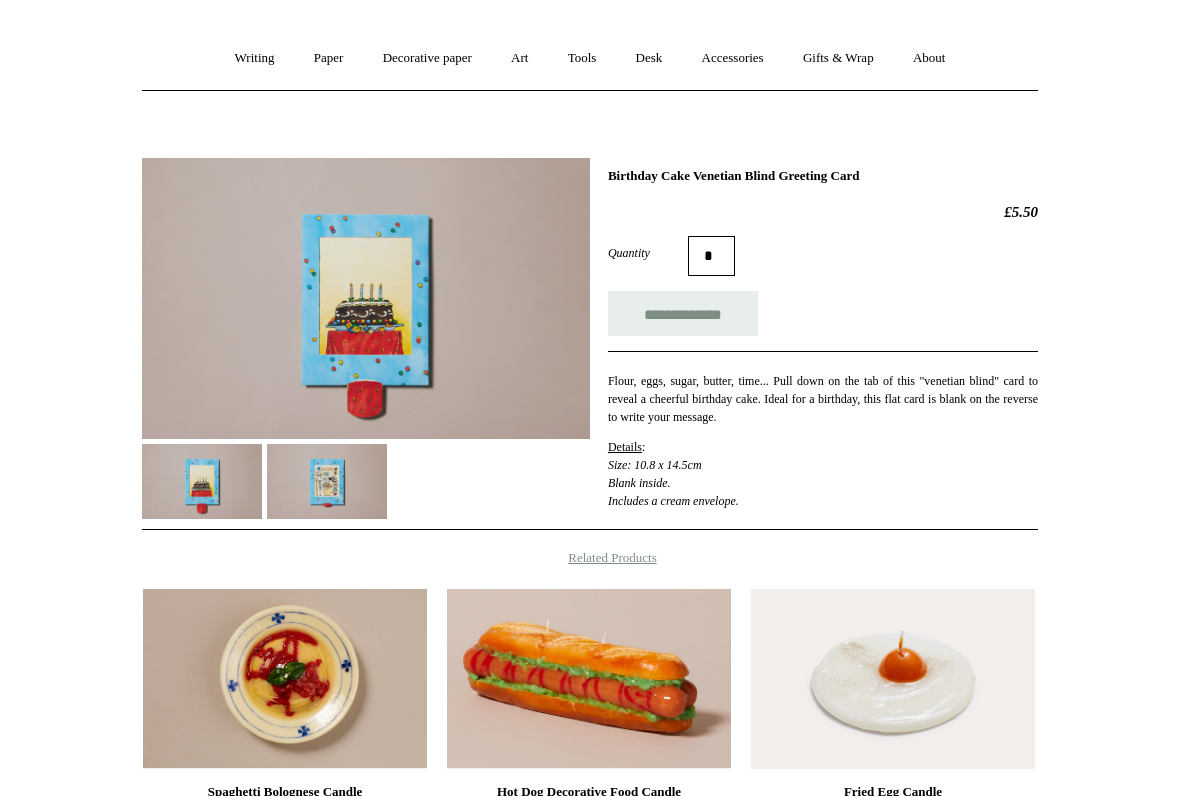 click at bounding box center (327, 481) 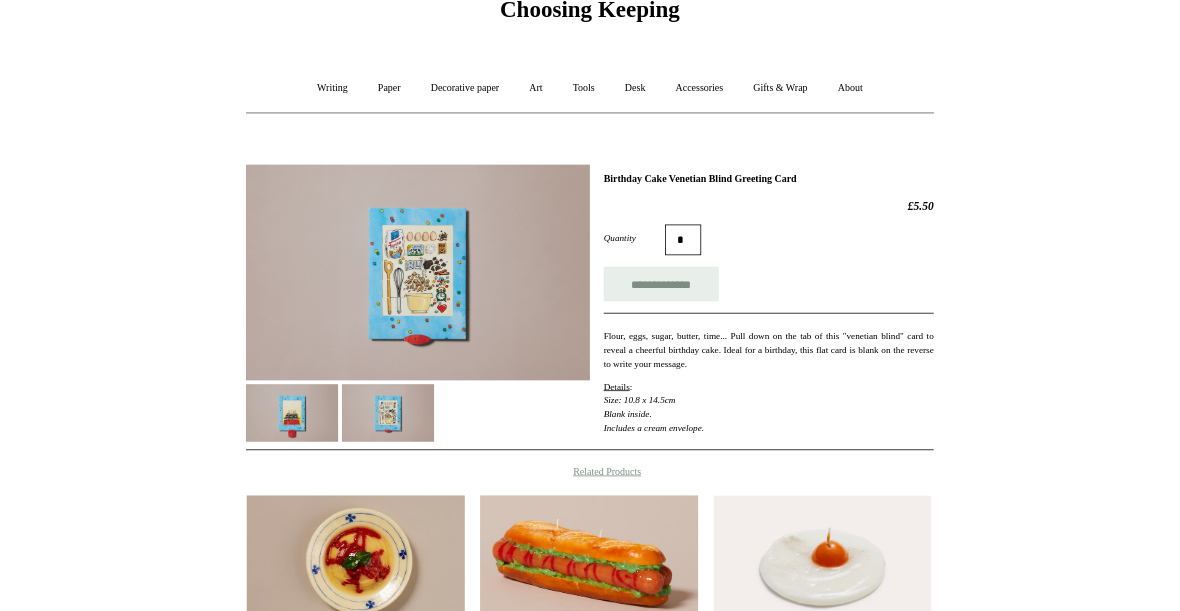 scroll, scrollTop: 0, scrollLeft: 0, axis: both 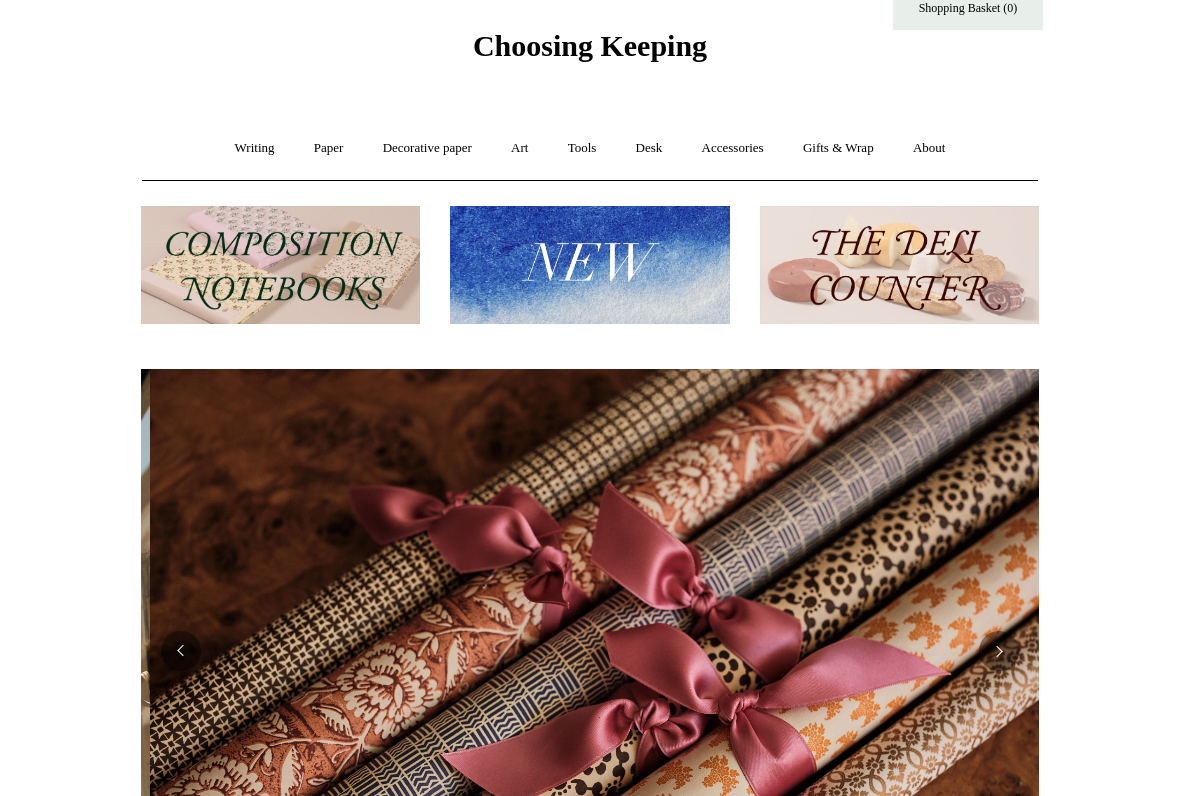click at bounding box center [589, 265] 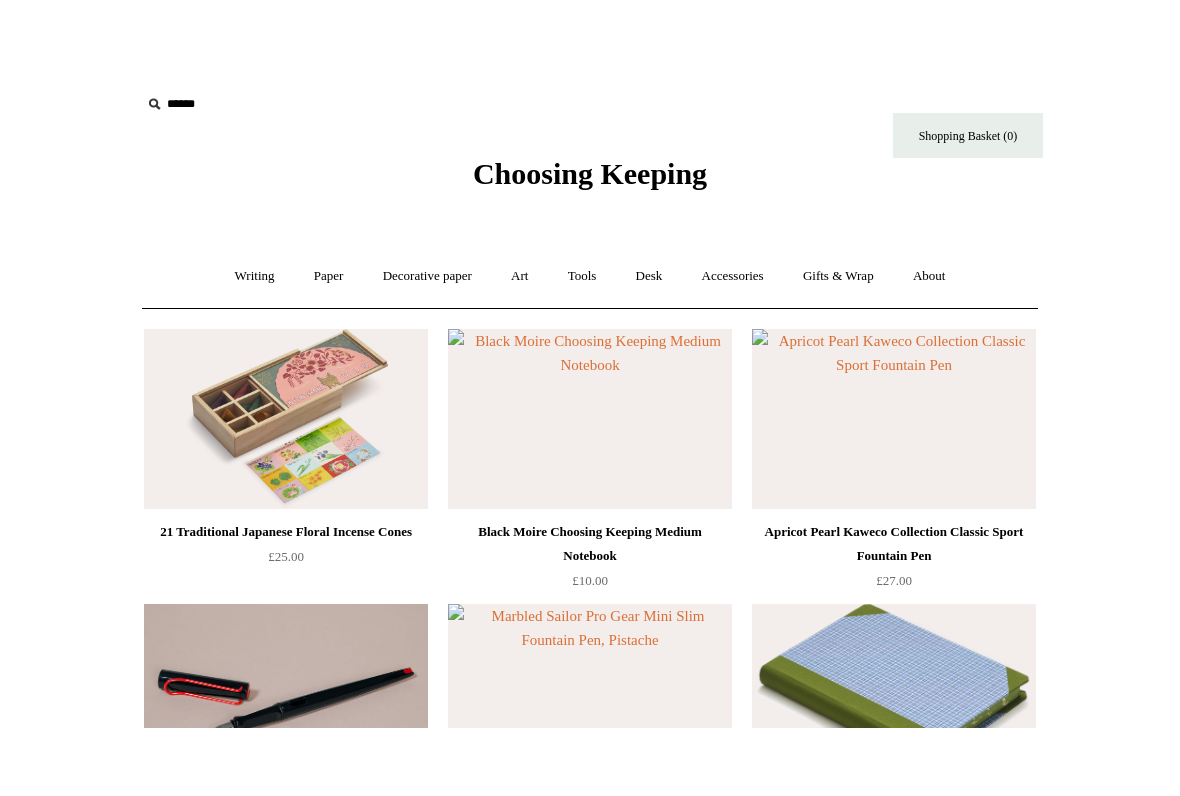 scroll, scrollTop: 163, scrollLeft: 0, axis: vertical 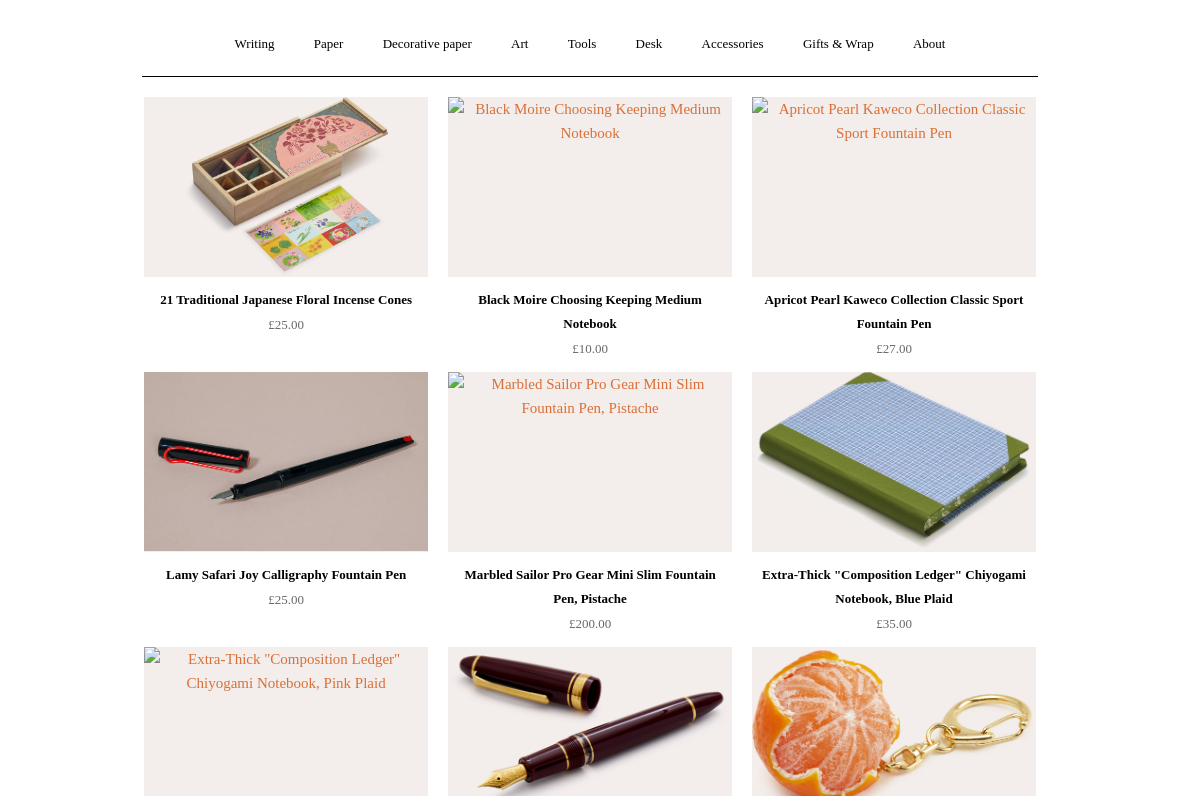 click at bounding box center [286, 187] 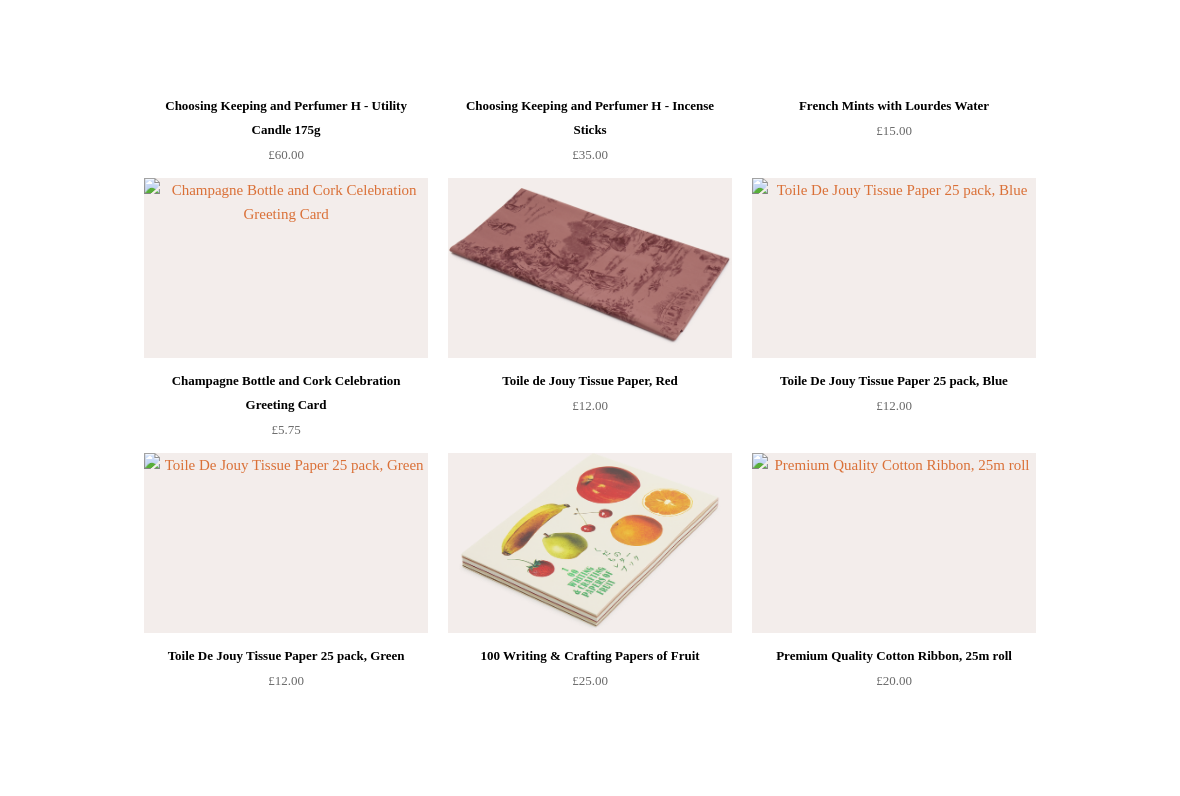 scroll, scrollTop: 2924, scrollLeft: 0, axis: vertical 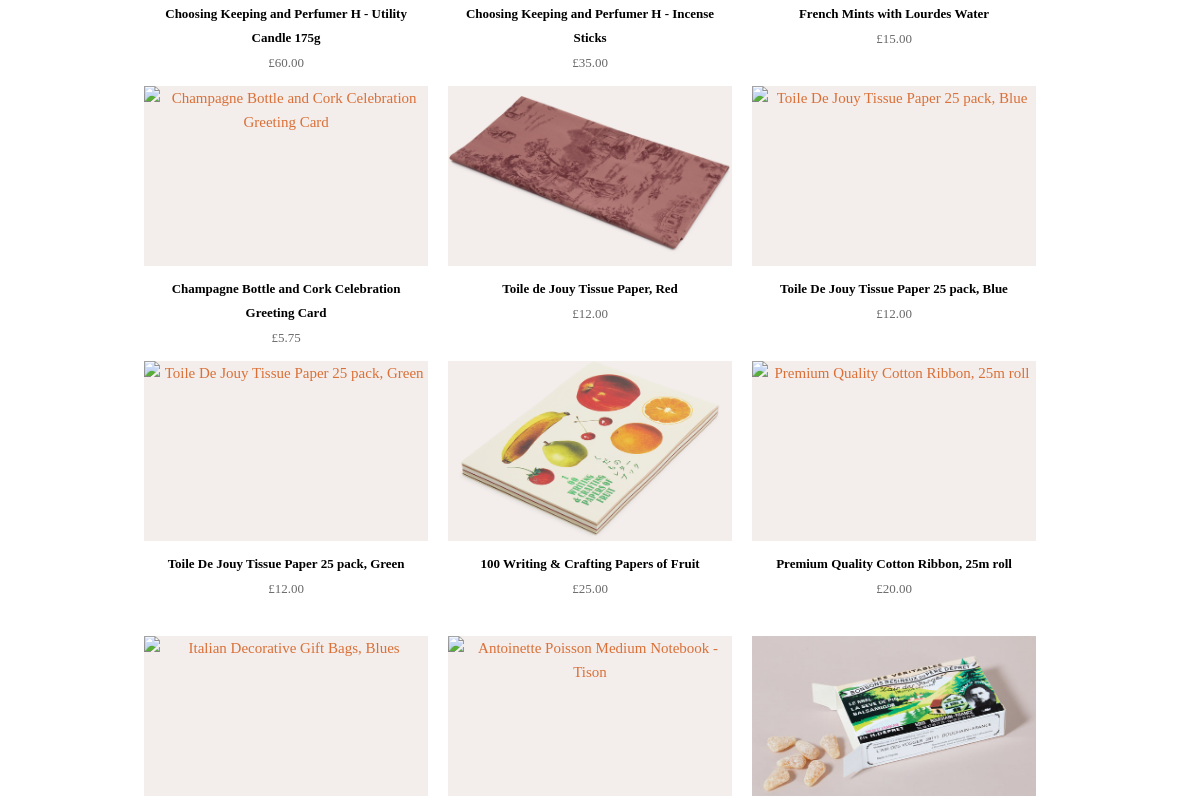 click at bounding box center (590, 176) 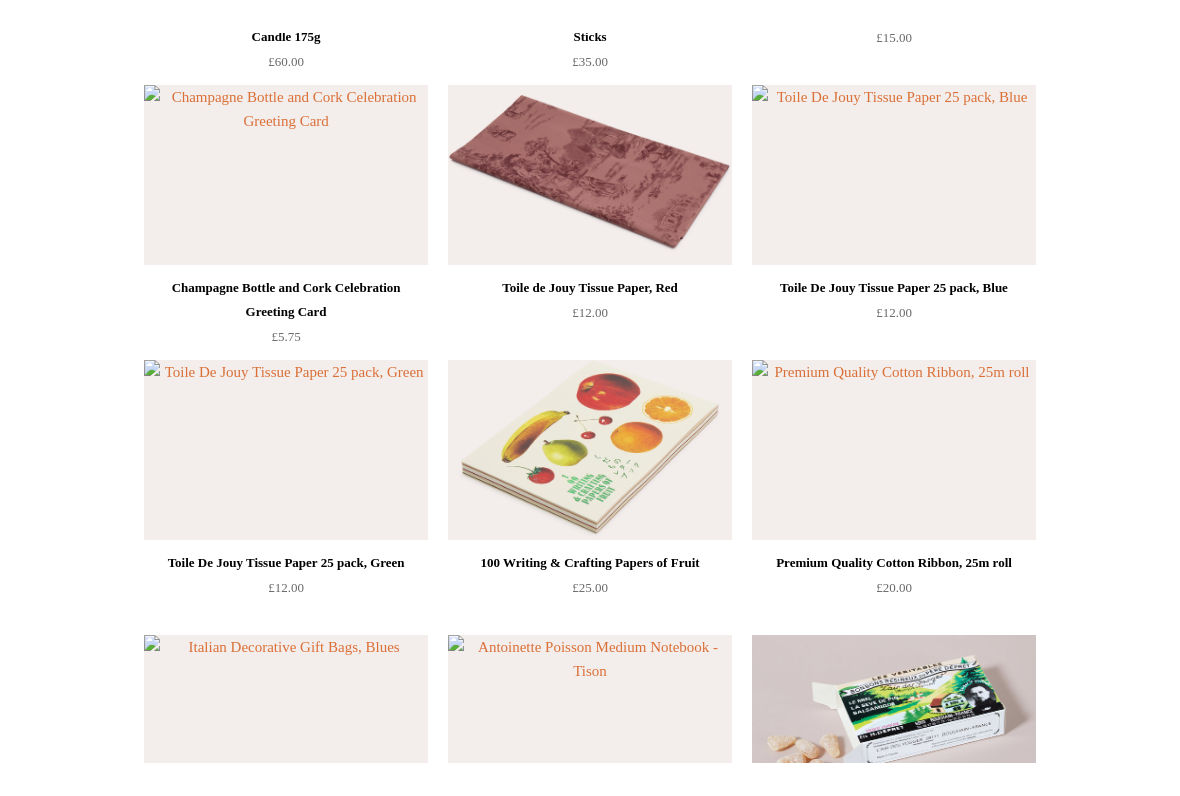 scroll, scrollTop: 2921, scrollLeft: 0, axis: vertical 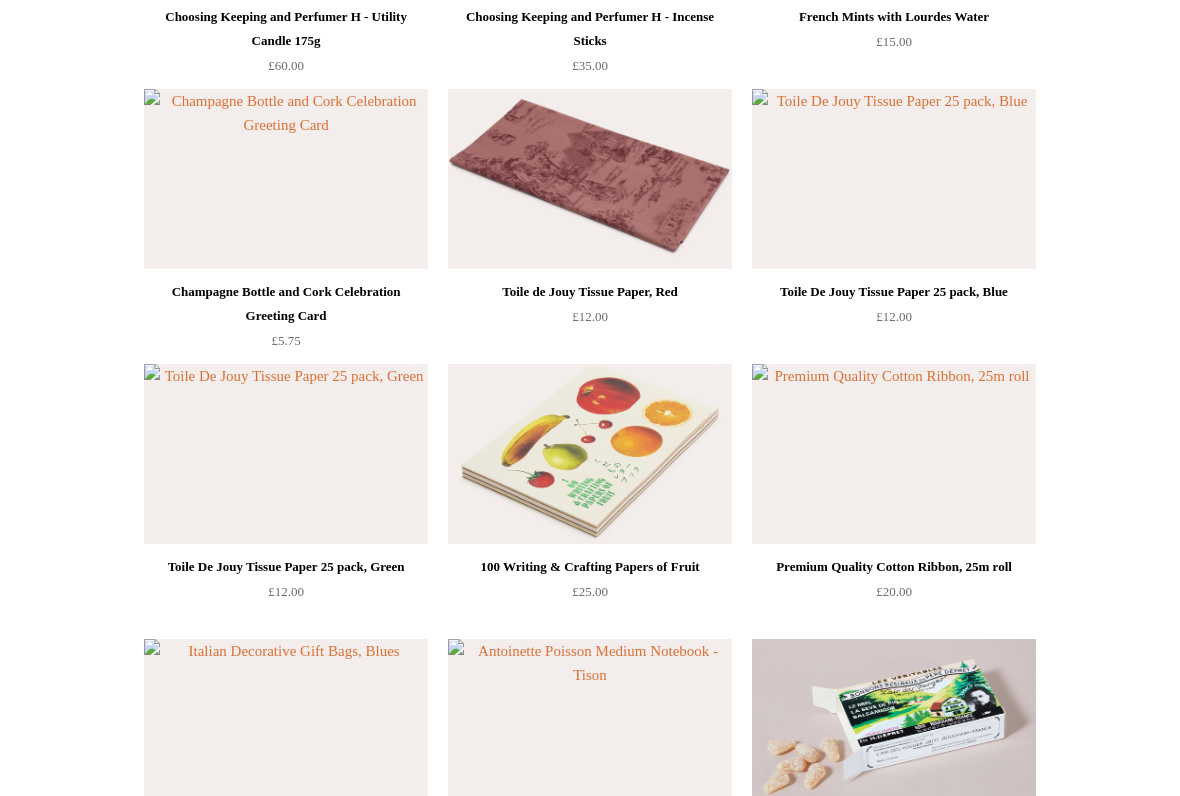click at bounding box center (286, 454) 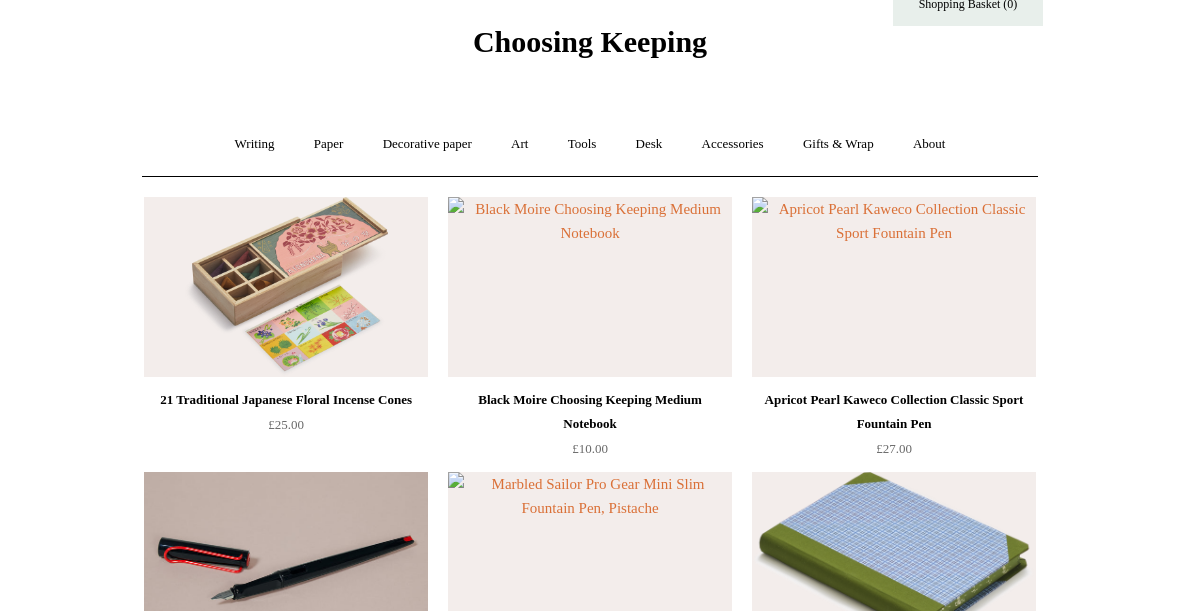 scroll, scrollTop: 0, scrollLeft: 0, axis: both 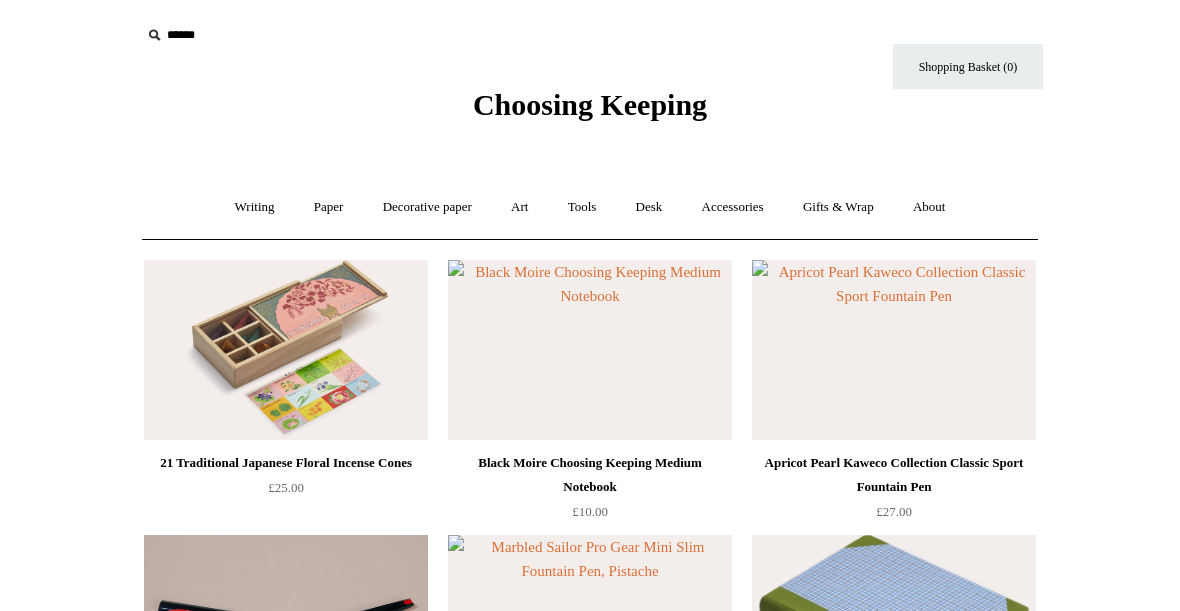 click on "Accessories +" at bounding box center [733, 207] 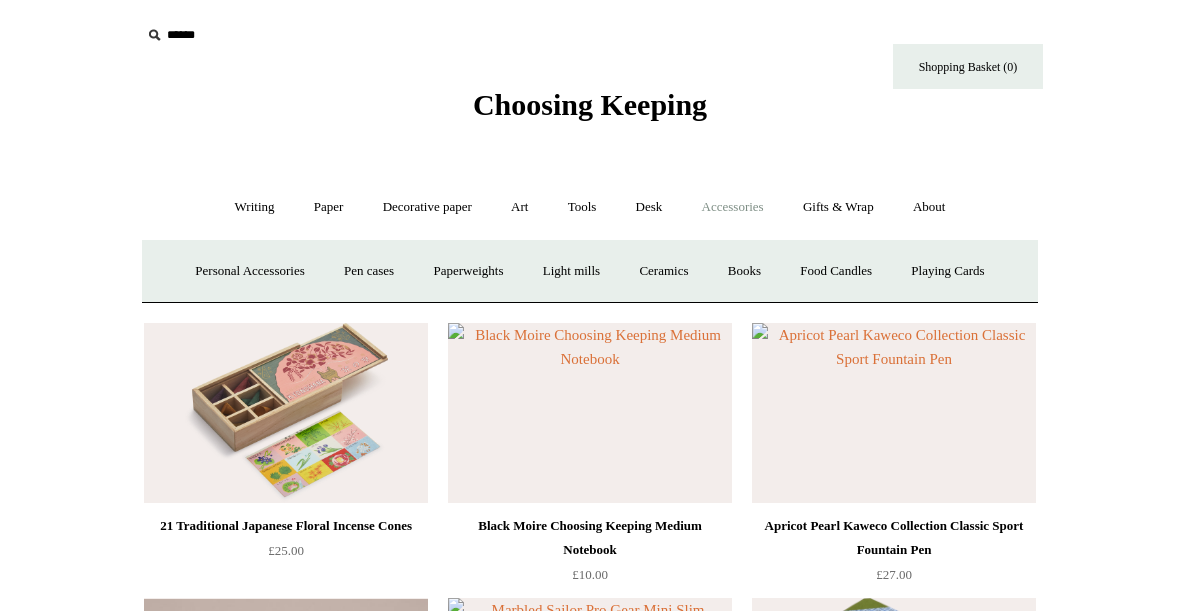 click on "Paperweights +" at bounding box center [468, 271] 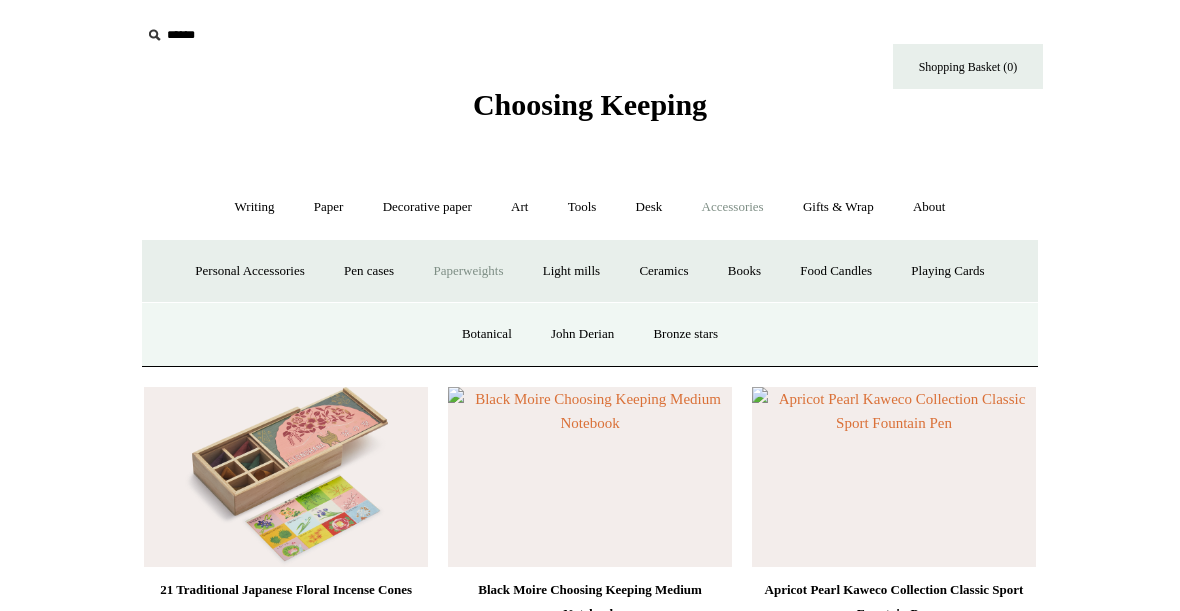 click on "Botanical" at bounding box center [487, 334] 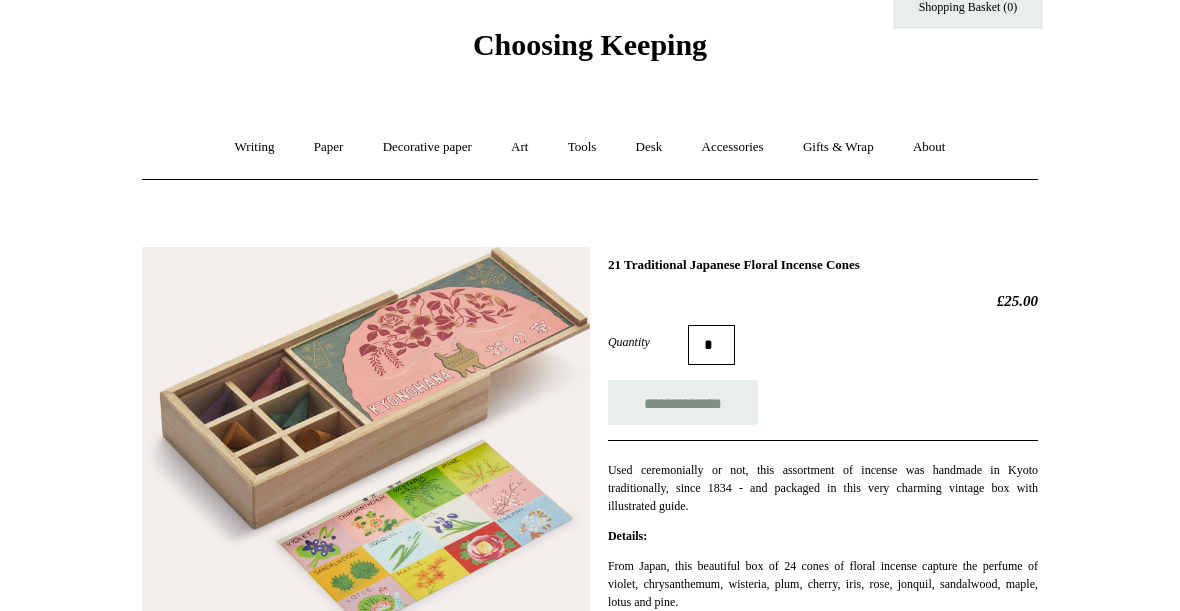 scroll, scrollTop: 0, scrollLeft: 0, axis: both 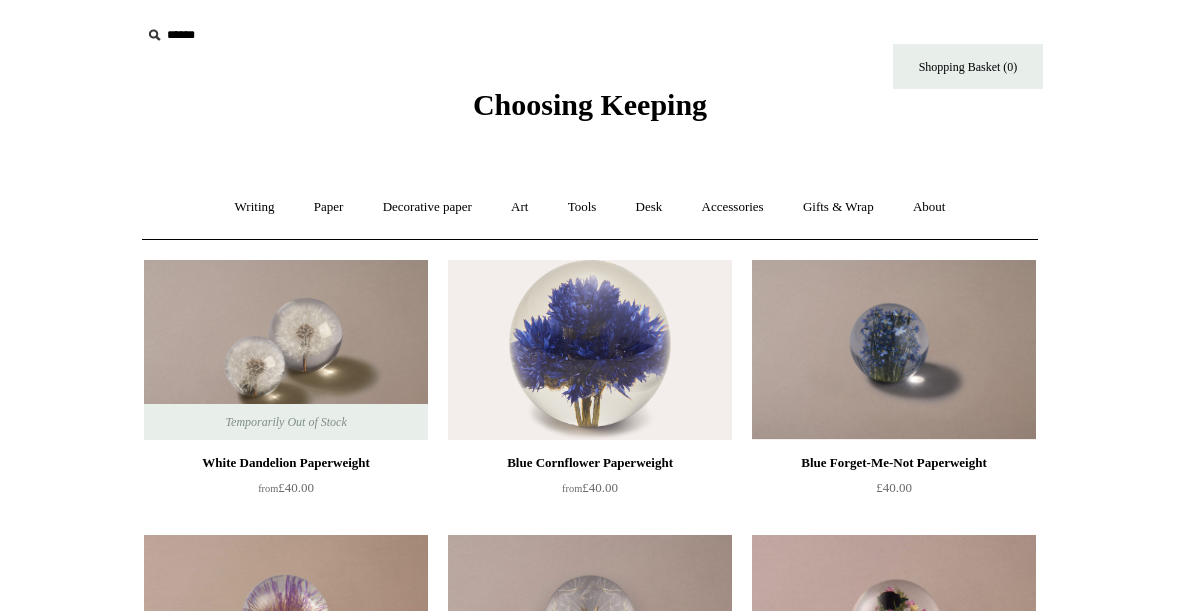 click on "Accessories +" at bounding box center [733, 207] 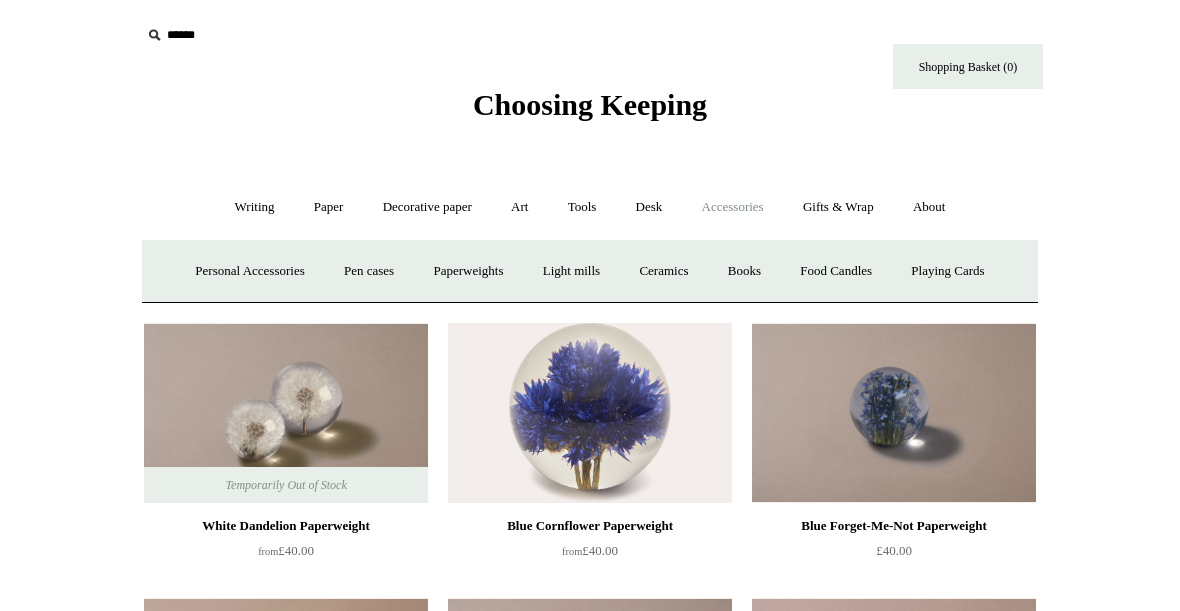 click on "Paperweights +" at bounding box center [468, 271] 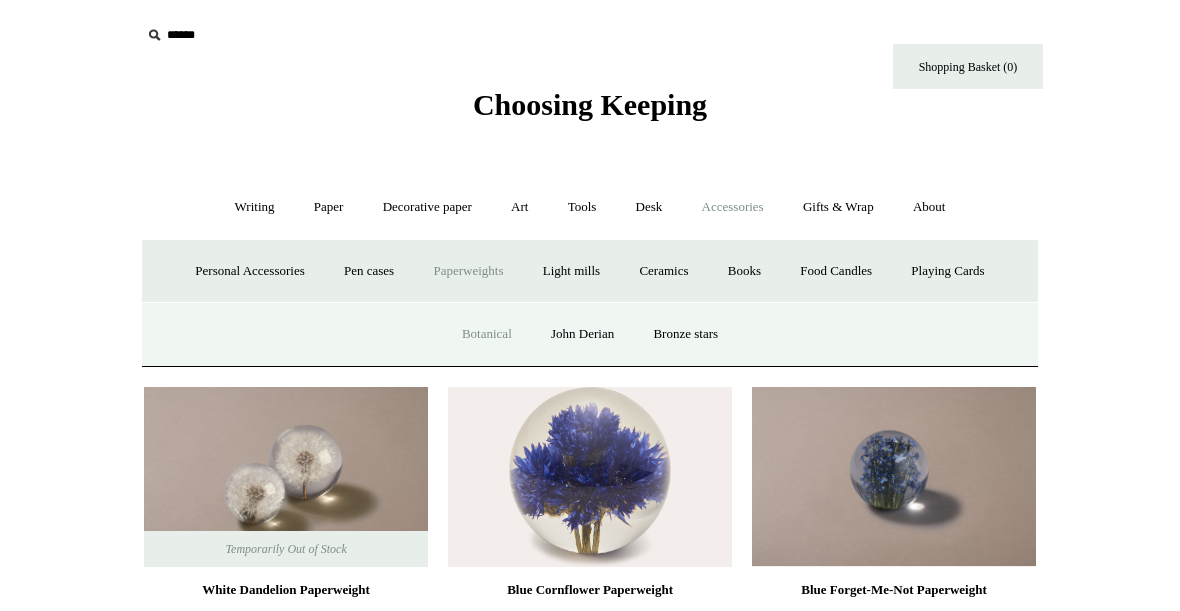 click on "John Derian" at bounding box center [582, 334] 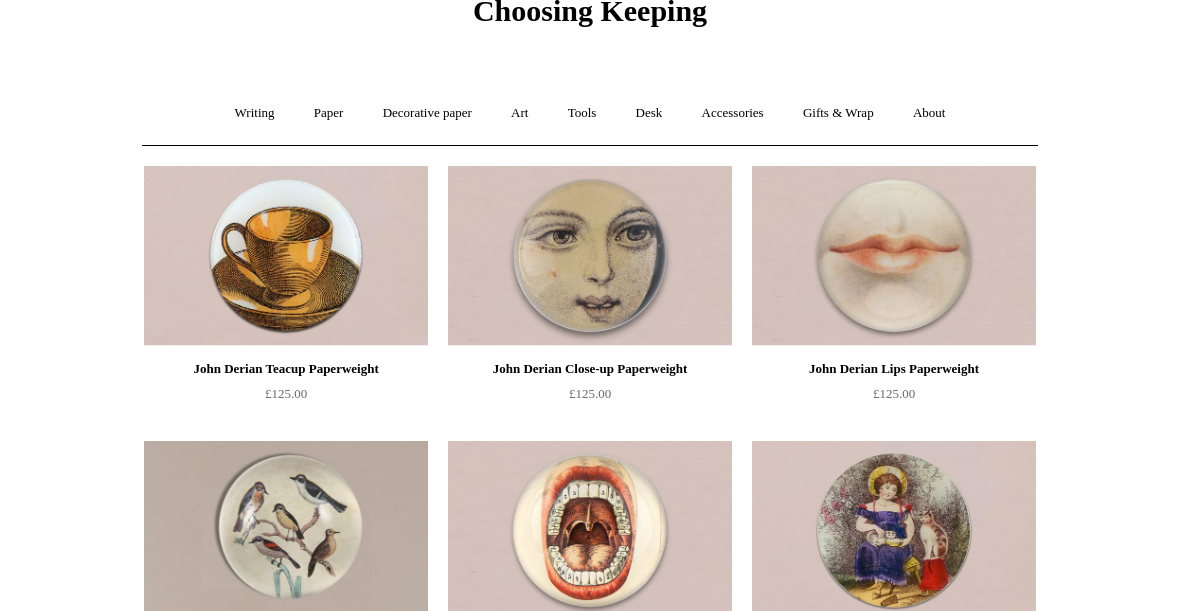 scroll, scrollTop: 0, scrollLeft: 0, axis: both 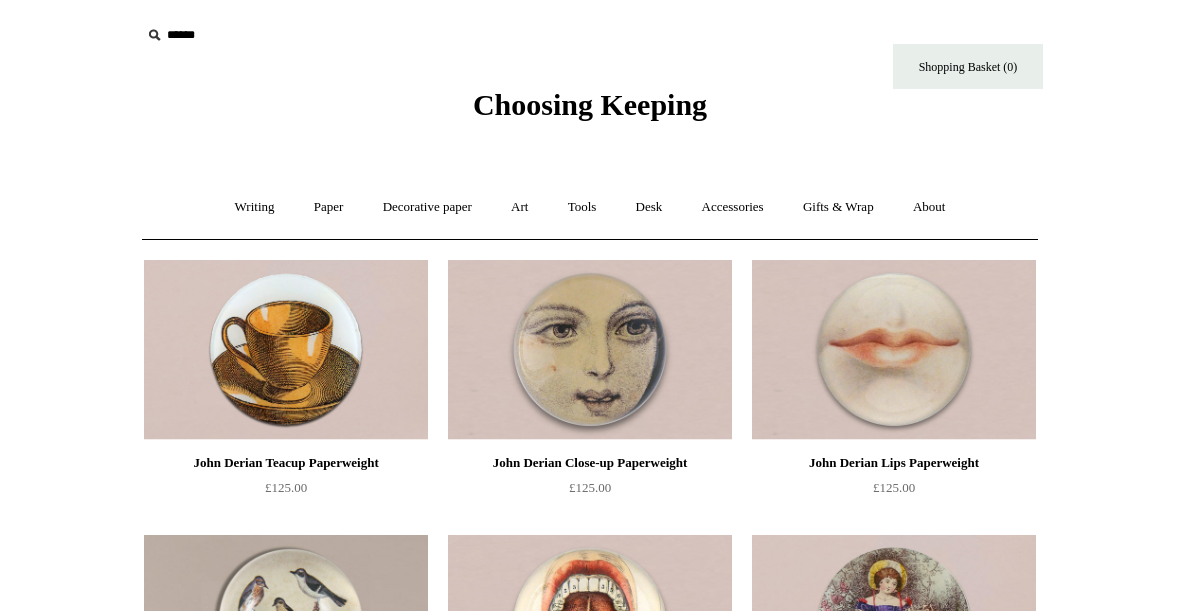 click on "Accessories +" at bounding box center (733, 207) 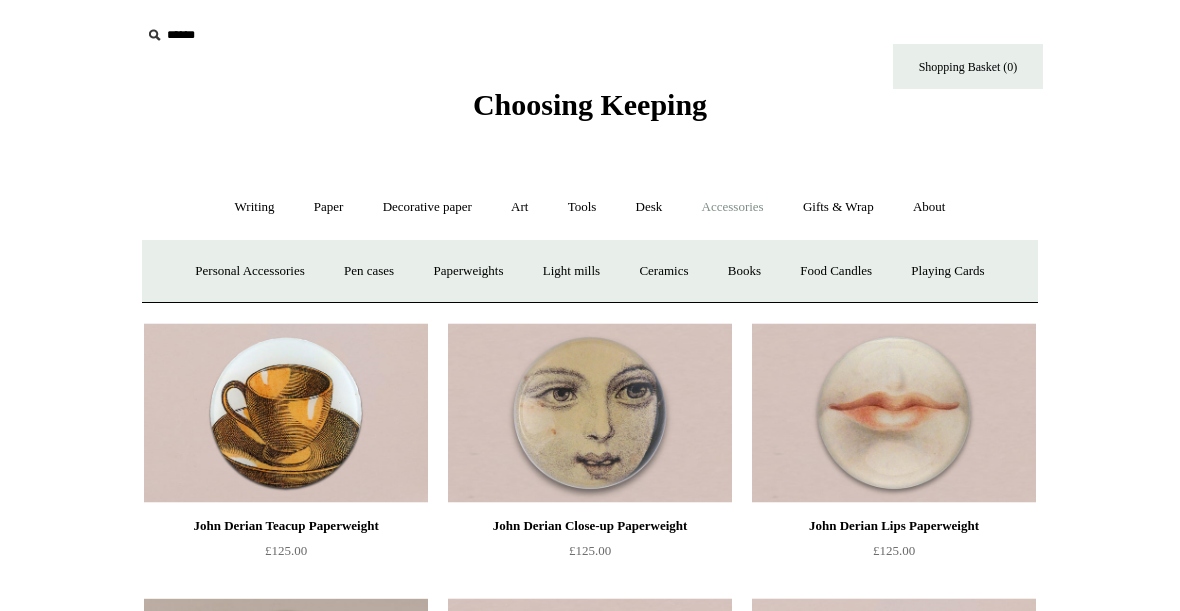 click on "Paperweights +" at bounding box center [468, 271] 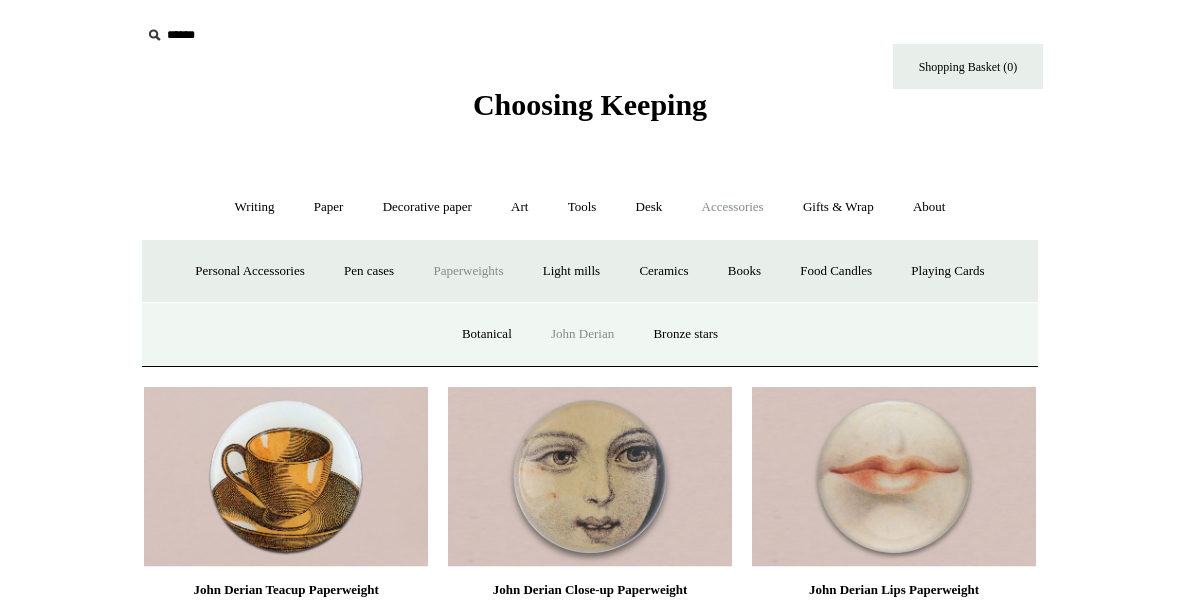 click on "Bronze stars" at bounding box center [685, 334] 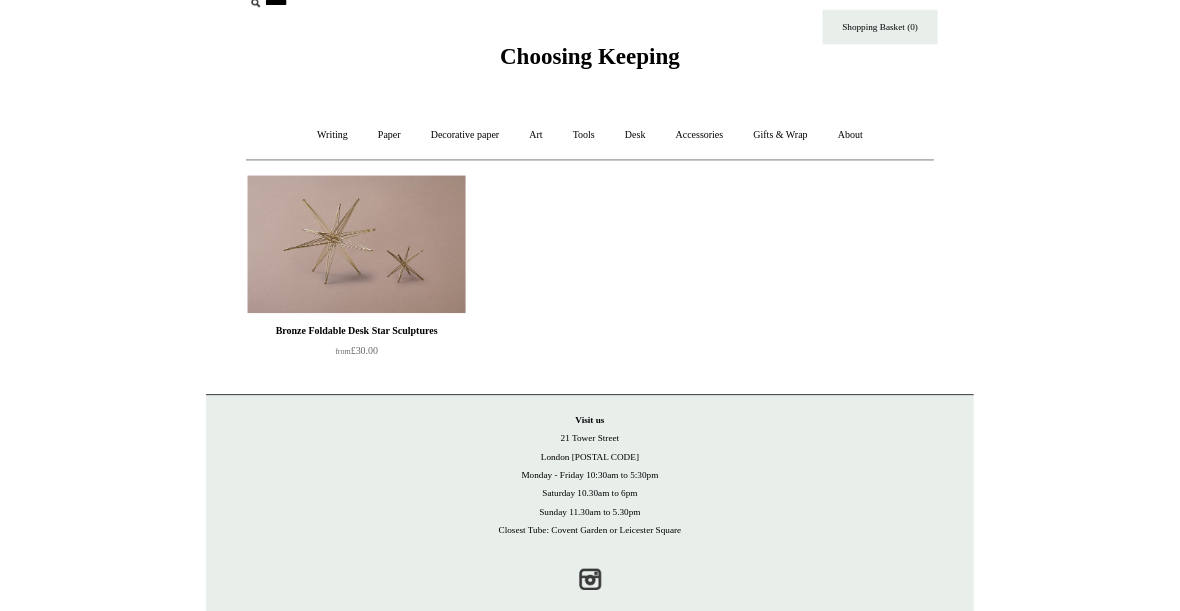 scroll, scrollTop: 0, scrollLeft: 0, axis: both 